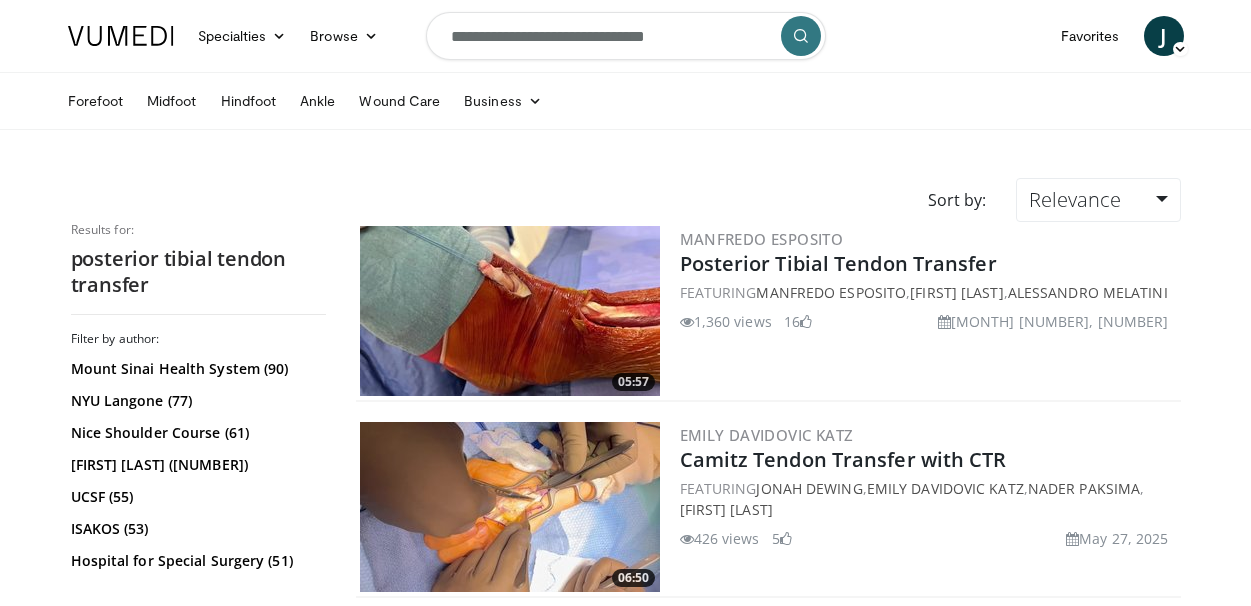 scroll, scrollTop: 0, scrollLeft: 0, axis: both 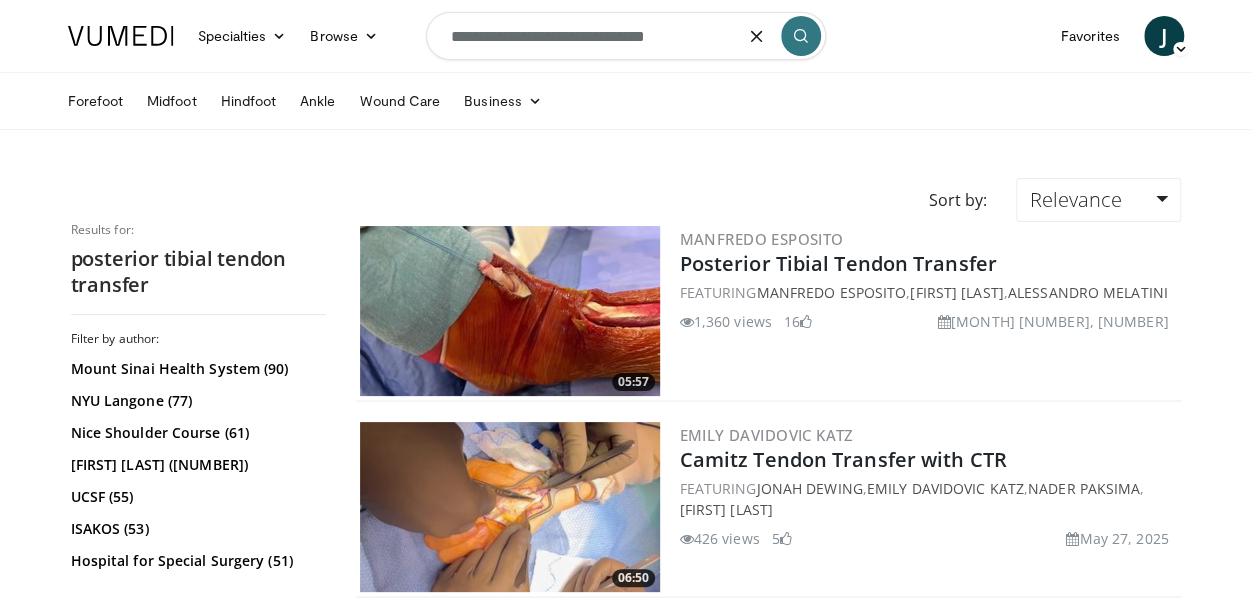 click on "**********" at bounding box center [626, 36] 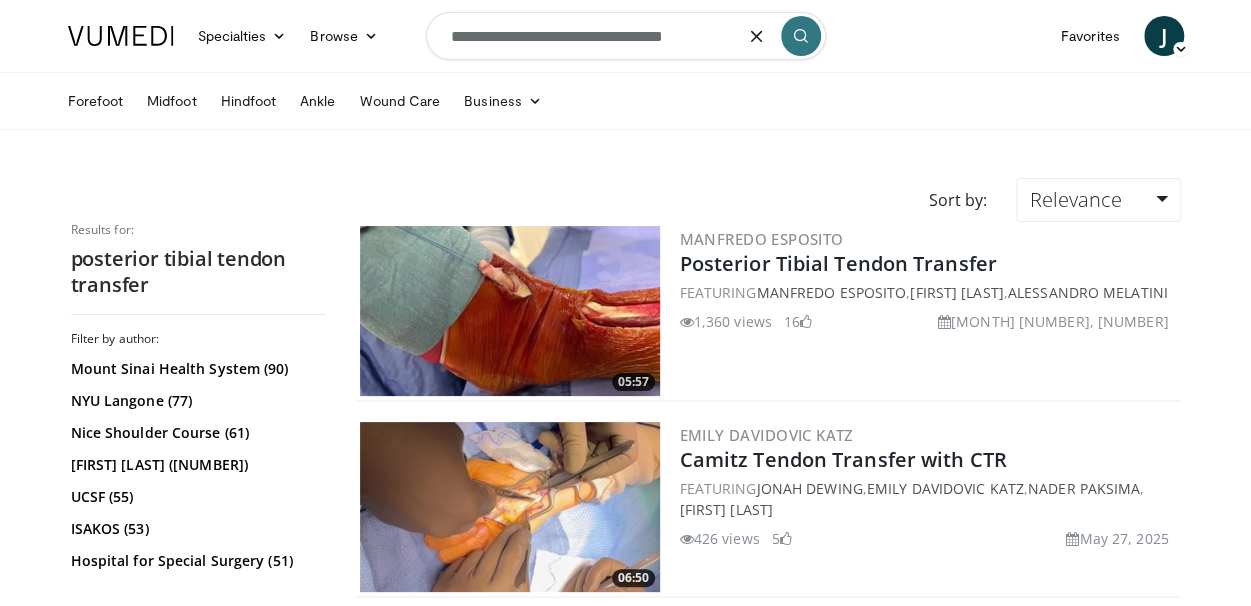 type on "**********" 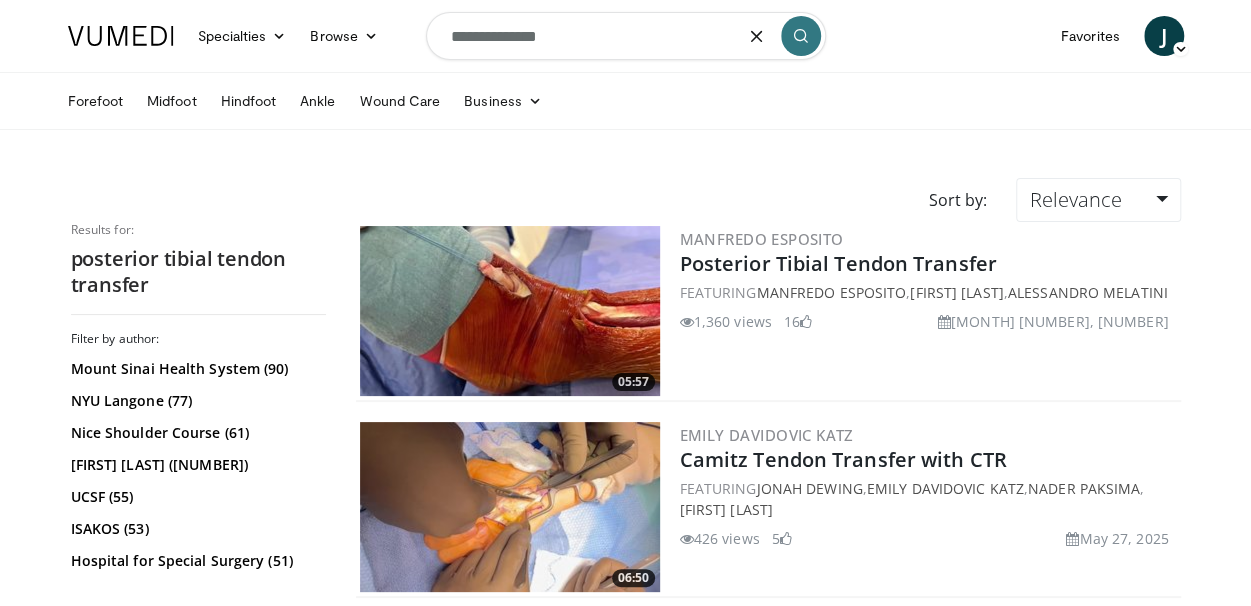 type on "**********" 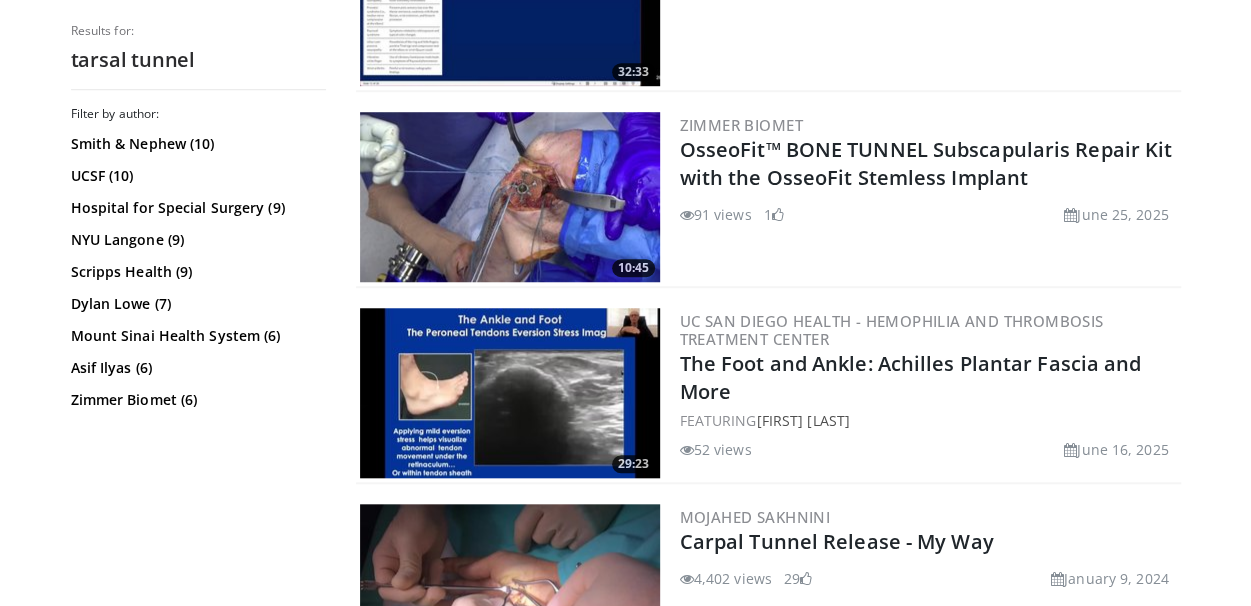 scroll, scrollTop: 702, scrollLeft: 0, axis: vertical 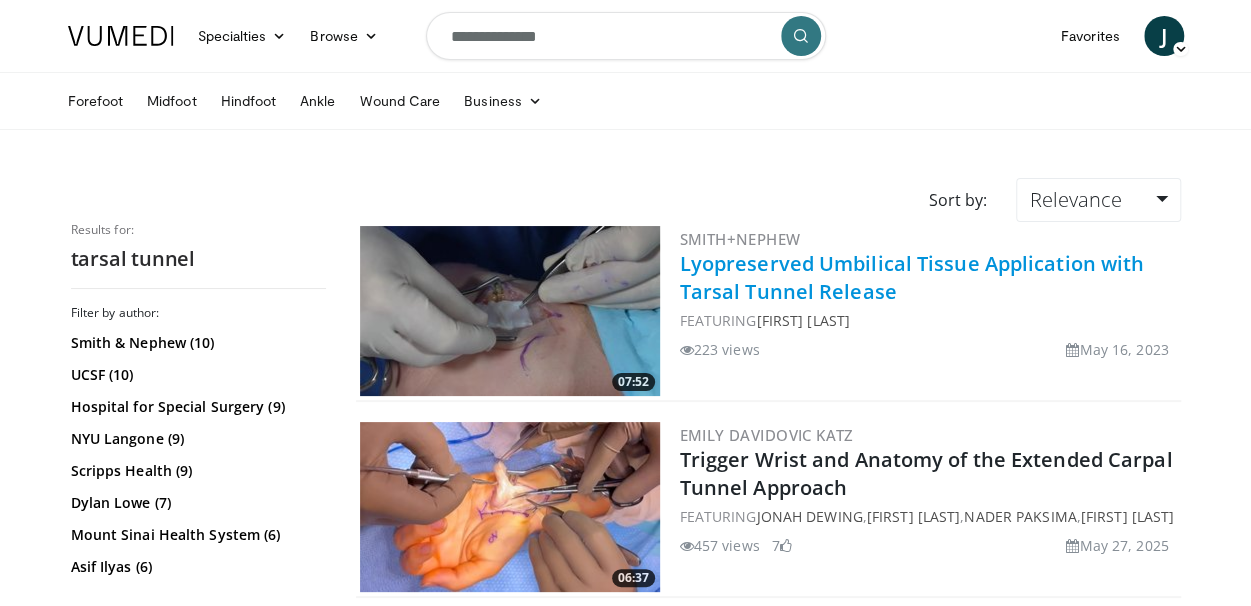 click on "Lyopreserved Umbilical Tissue Application with Tarsal Tunnel Release" at bounding box center (912, 277) 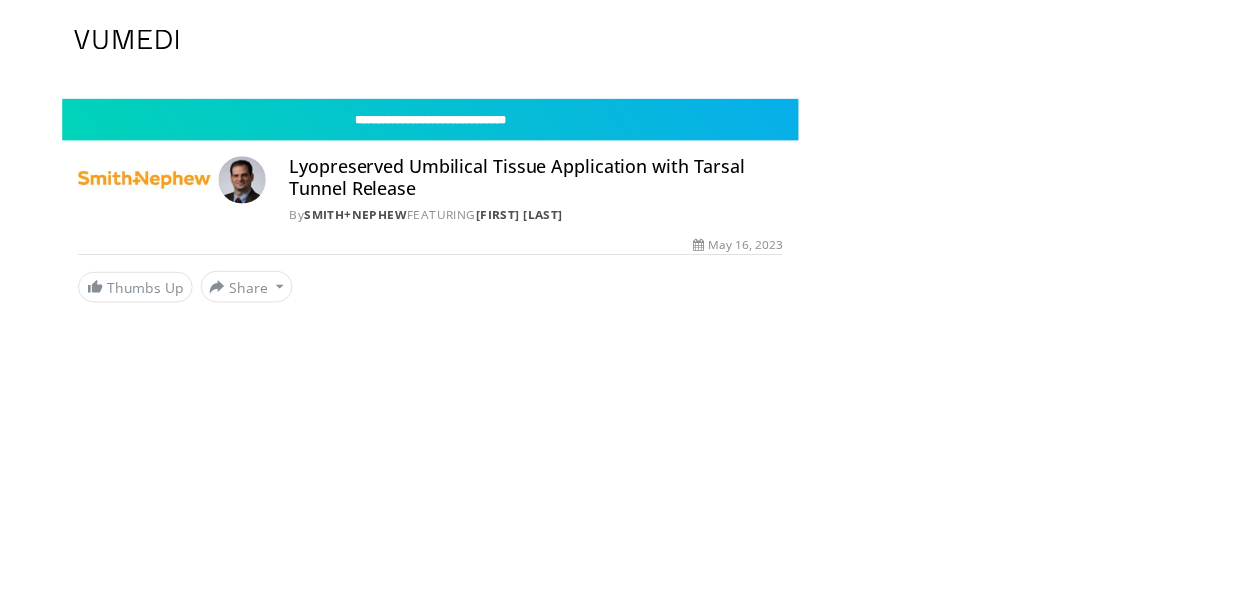scroll, scrollTop: 0, scrollLeft: 0, axis: both 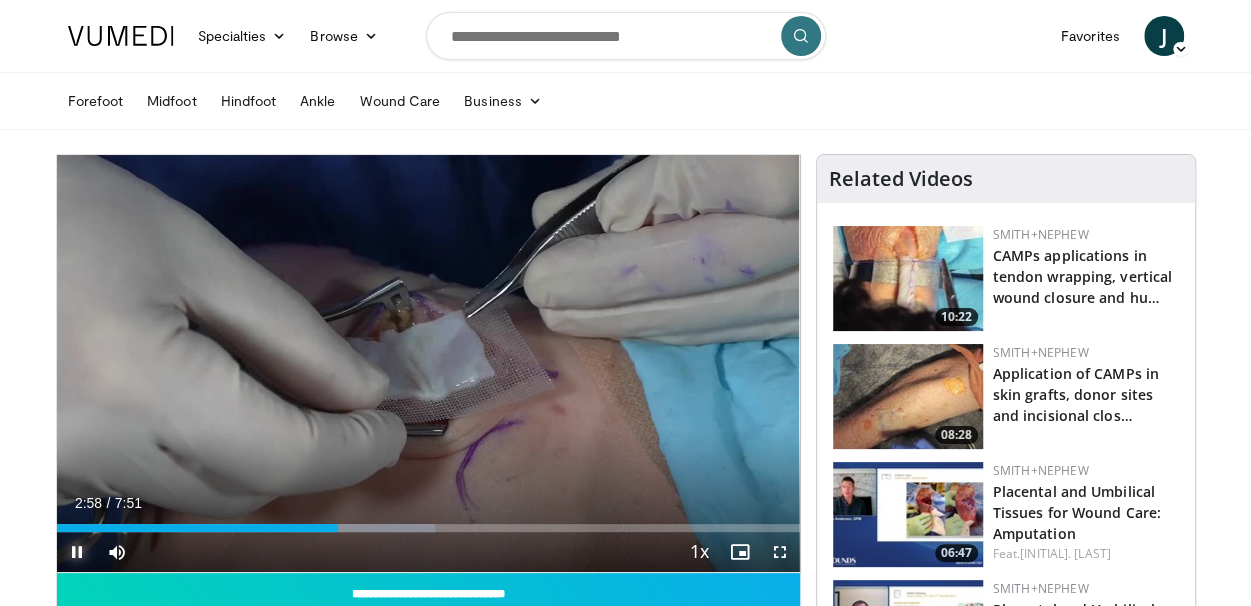 click at bounding box center [77, 552] 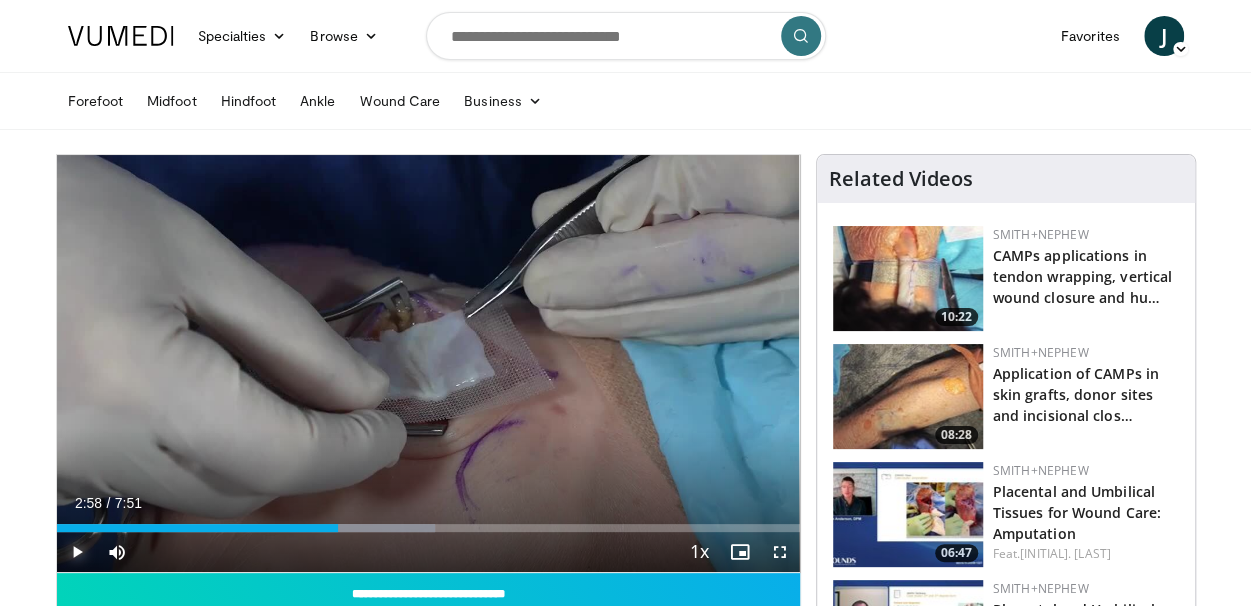 click at bounding box center [77, 552] 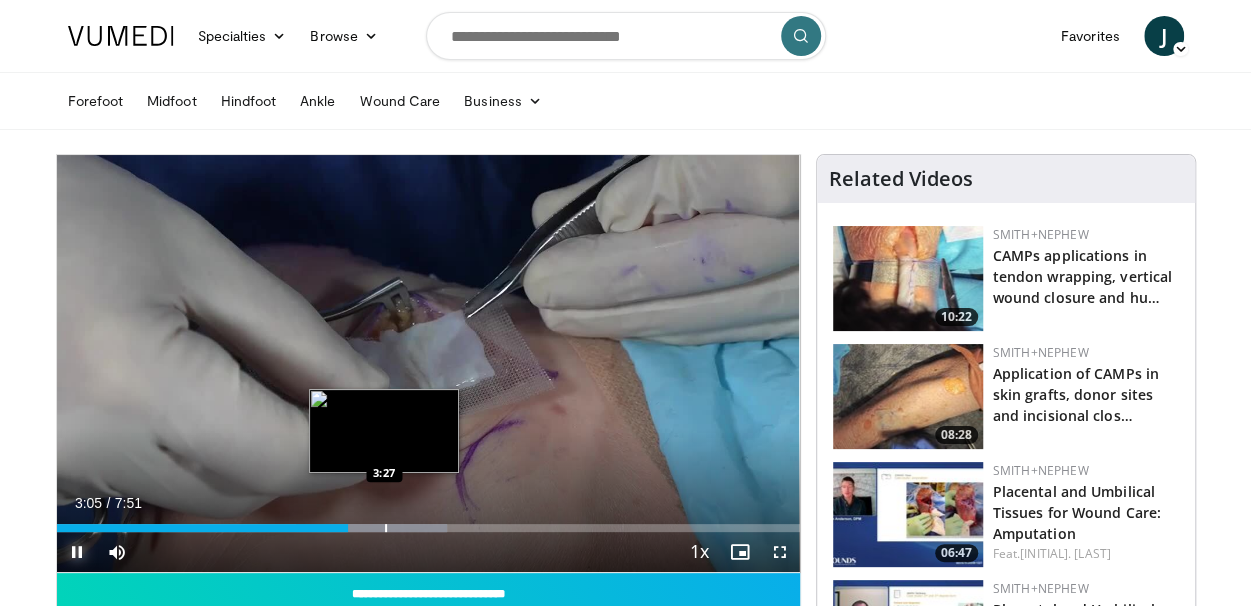click on "Loaded :  52.56% 3:05 3:27" at bounding box center [428, 528] 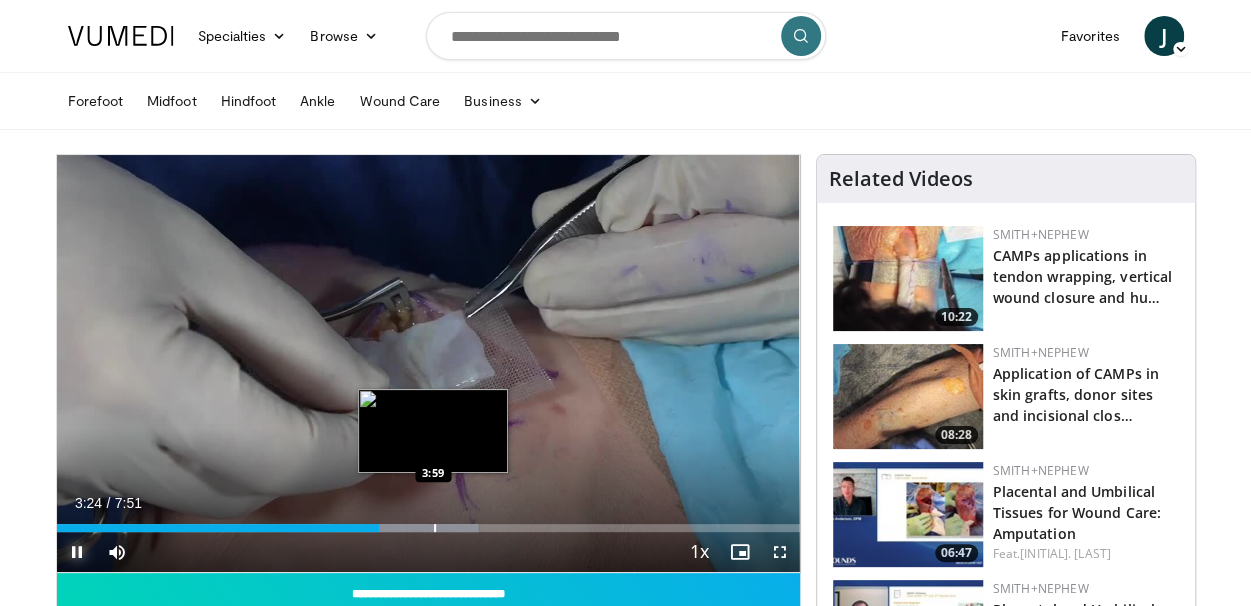 click at bounding box center [435, 528] 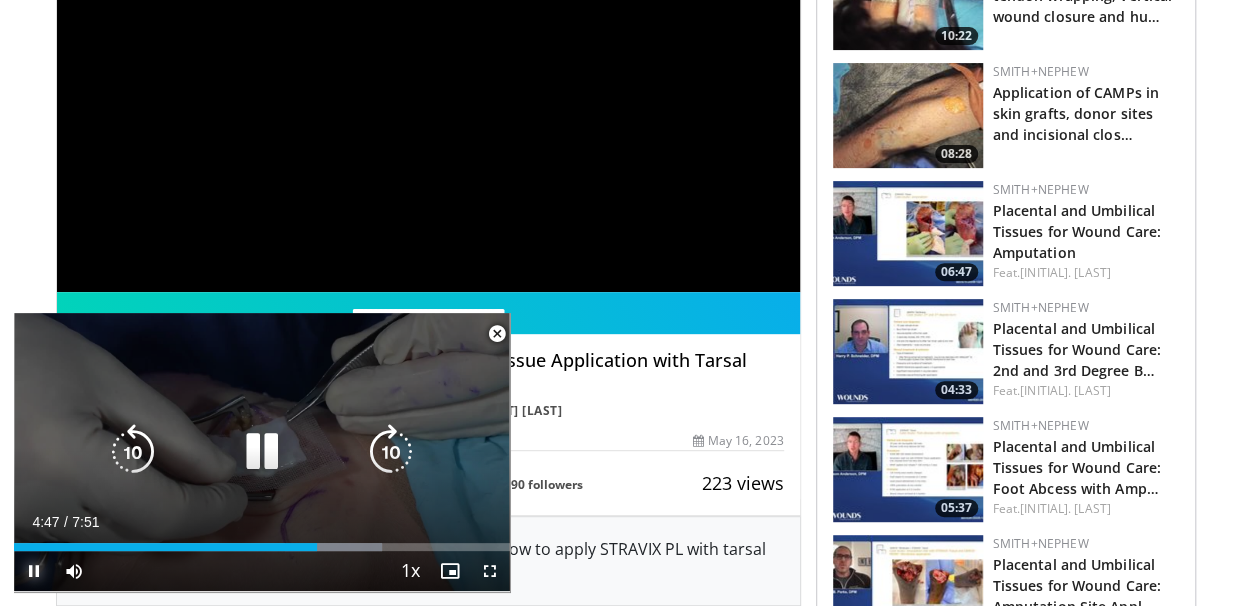 scroll, scrollTop: 283, scrollLeft: 0, axis: vertical 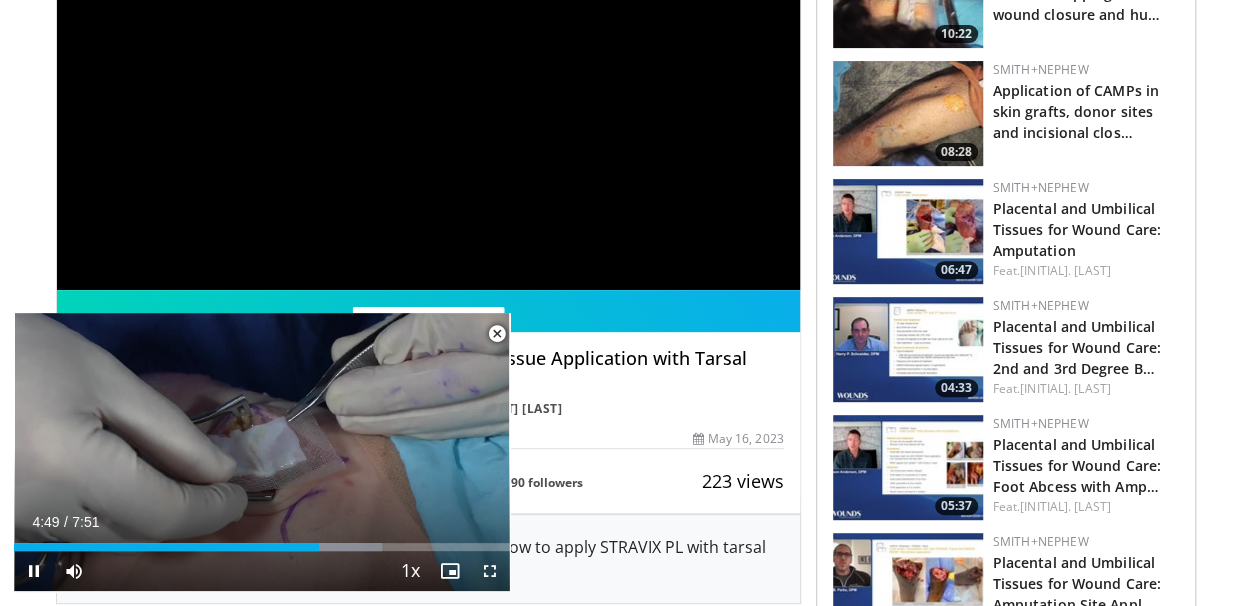click at bounding box center [497, 334] 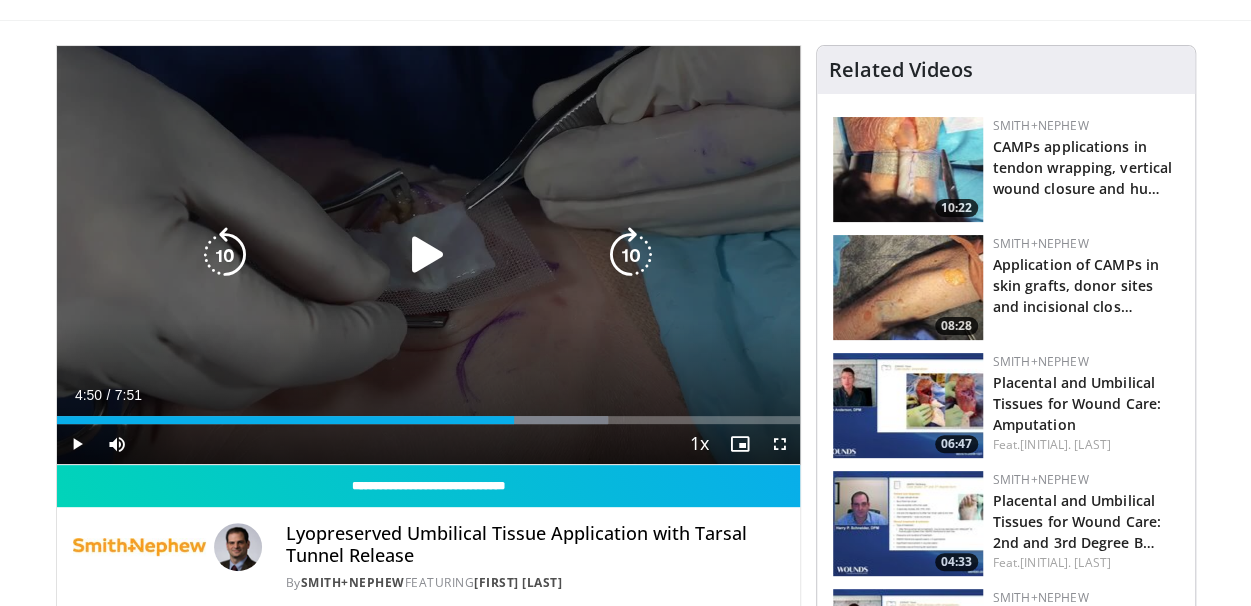 scroll, scrollTop: 0, scrollLeft: 0, axis: both 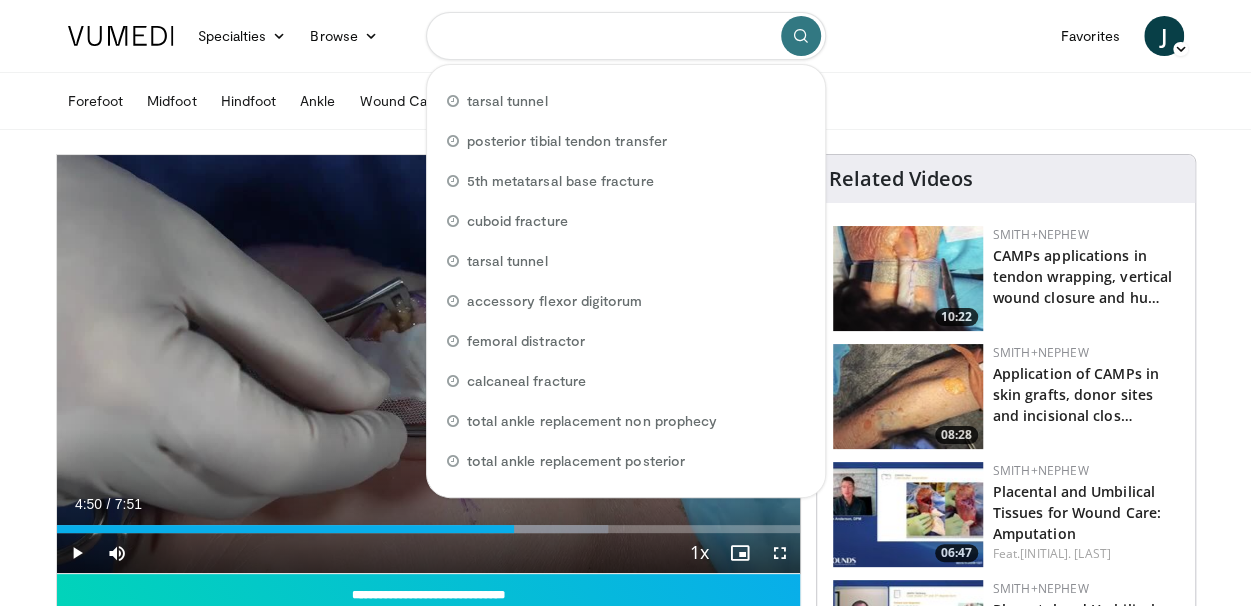 click at bounding box center [626, 36] 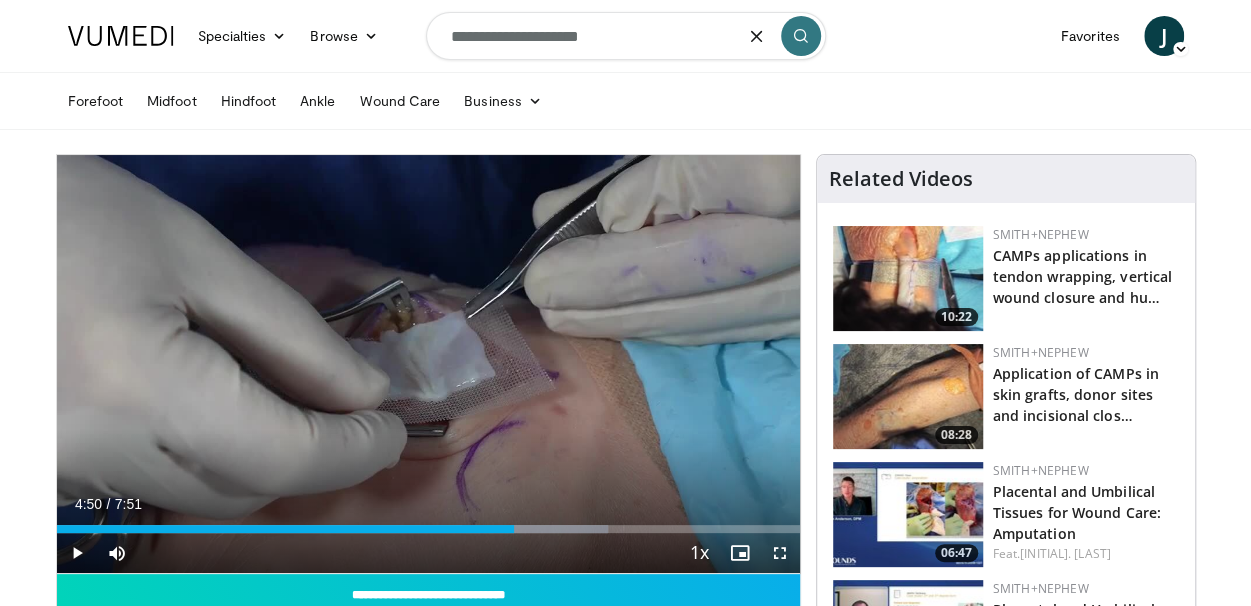 type on "**********" 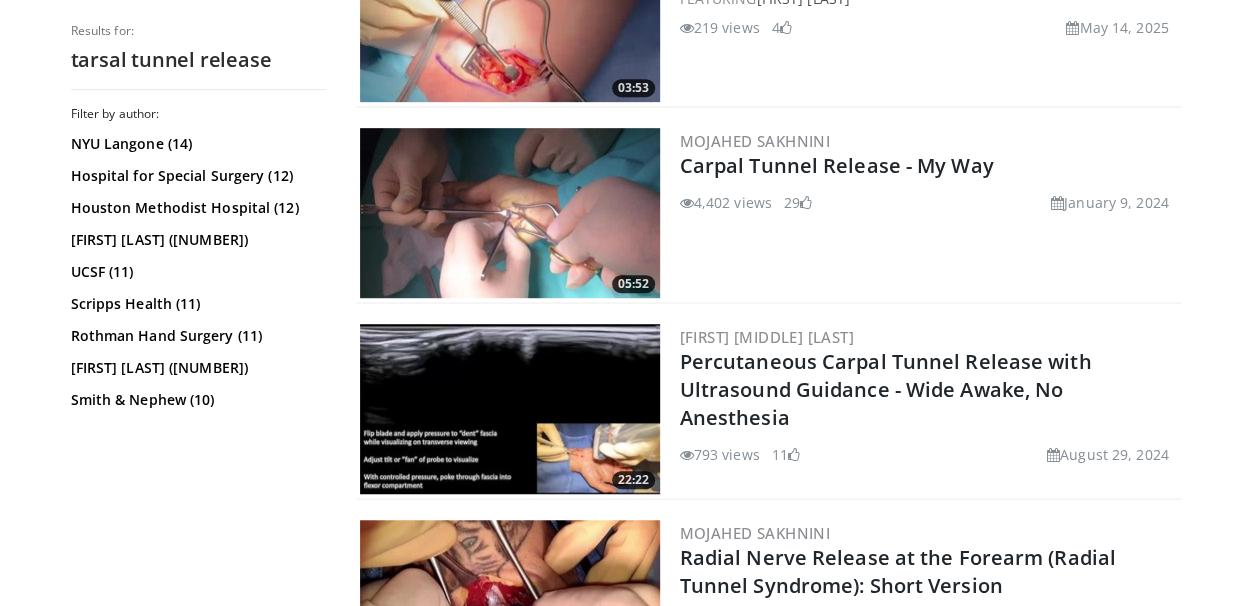 scroll, scrollTop: 0, scrollLeft: 0, axis: both 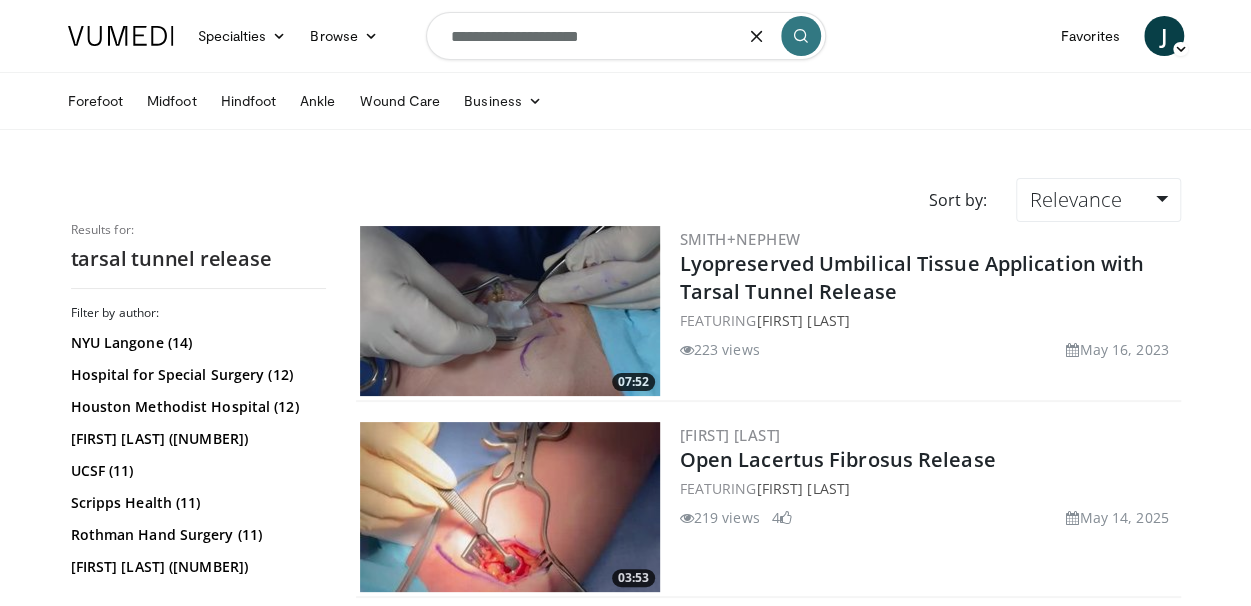 drag, startPoint x: 656, startPoint y: 35, endPoint x: 262, endPoint y: 13, distance: 394.61374 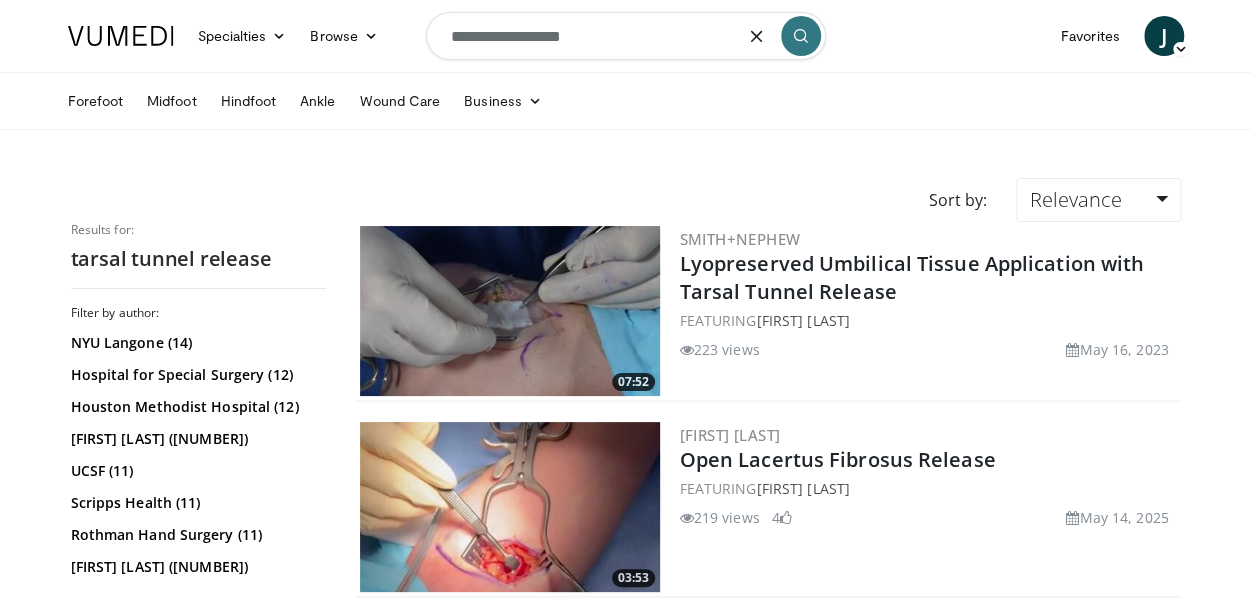 type on "**********" 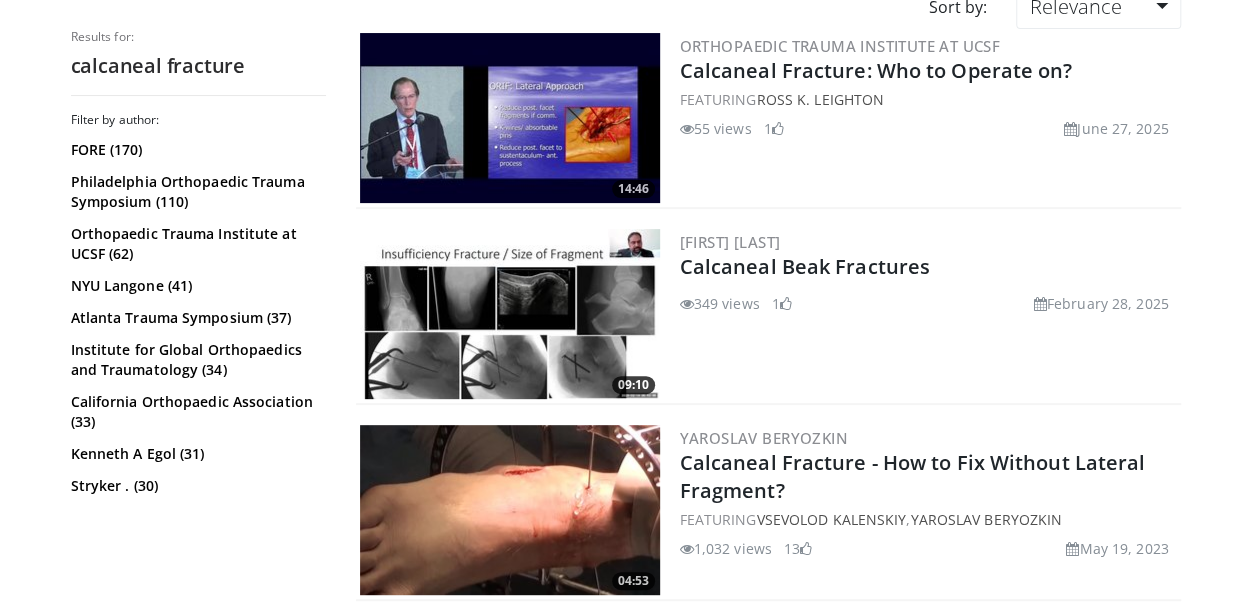scroll, scrollTop: 392, scrollLeft: 0, axis: vertical 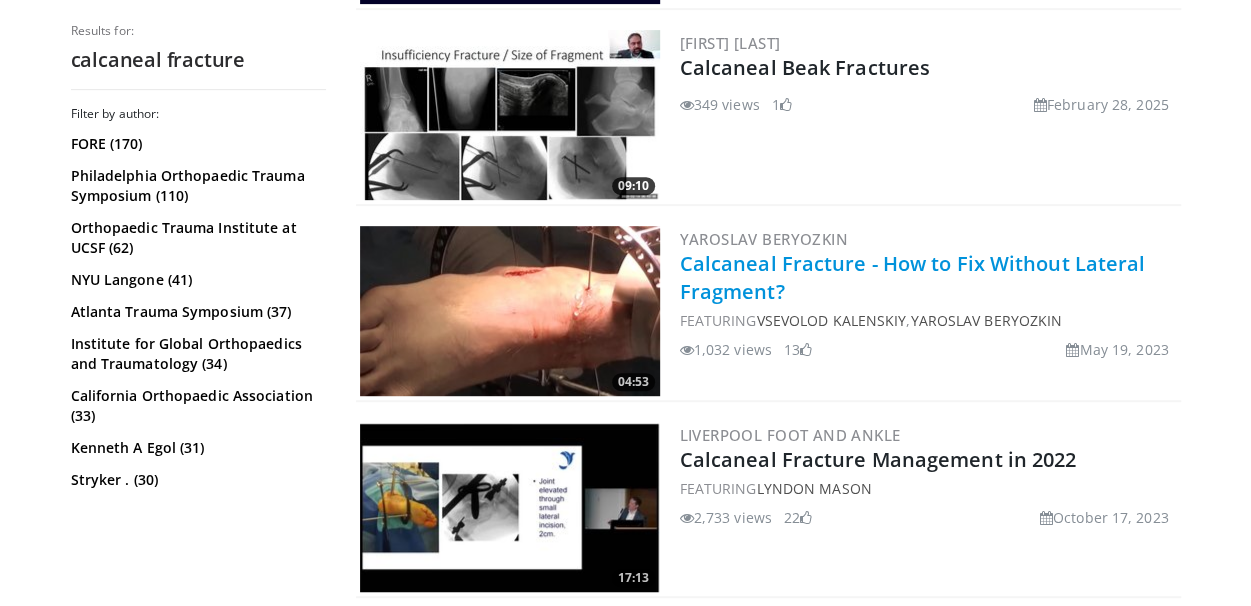 click on "Calcaneal Fracture - How to Fix Without Lateral Fragment?" at bounding box center (913, 277) 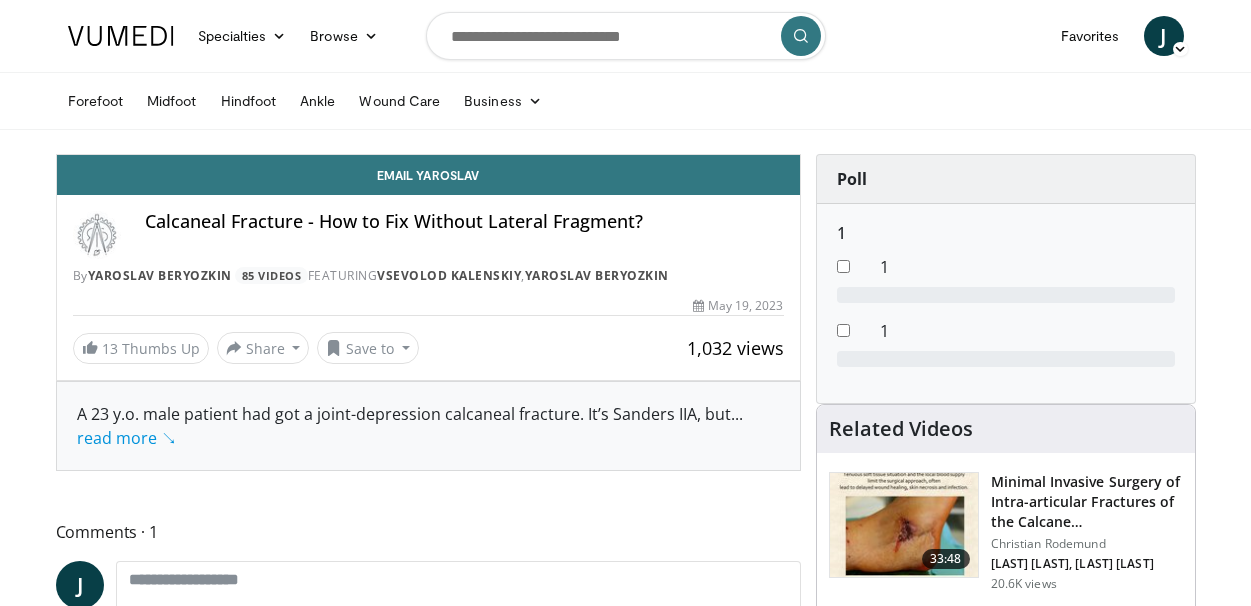 scroll, scrollTop: 0, scrollLeft: 0, axis: both 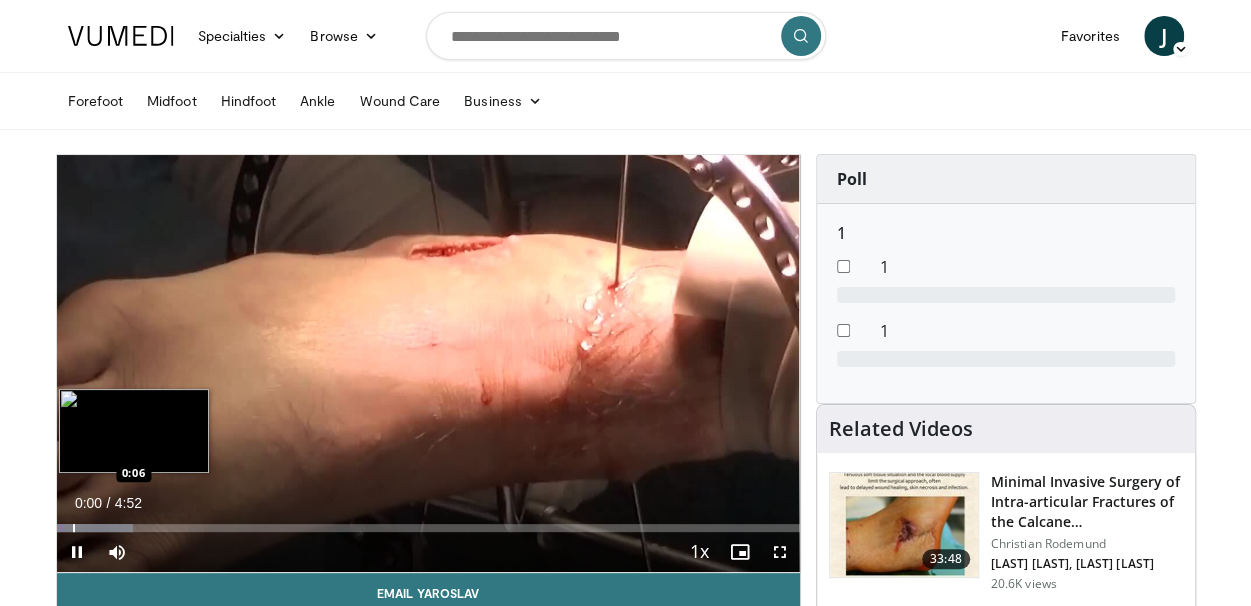 click at bounding box center [74, 528] 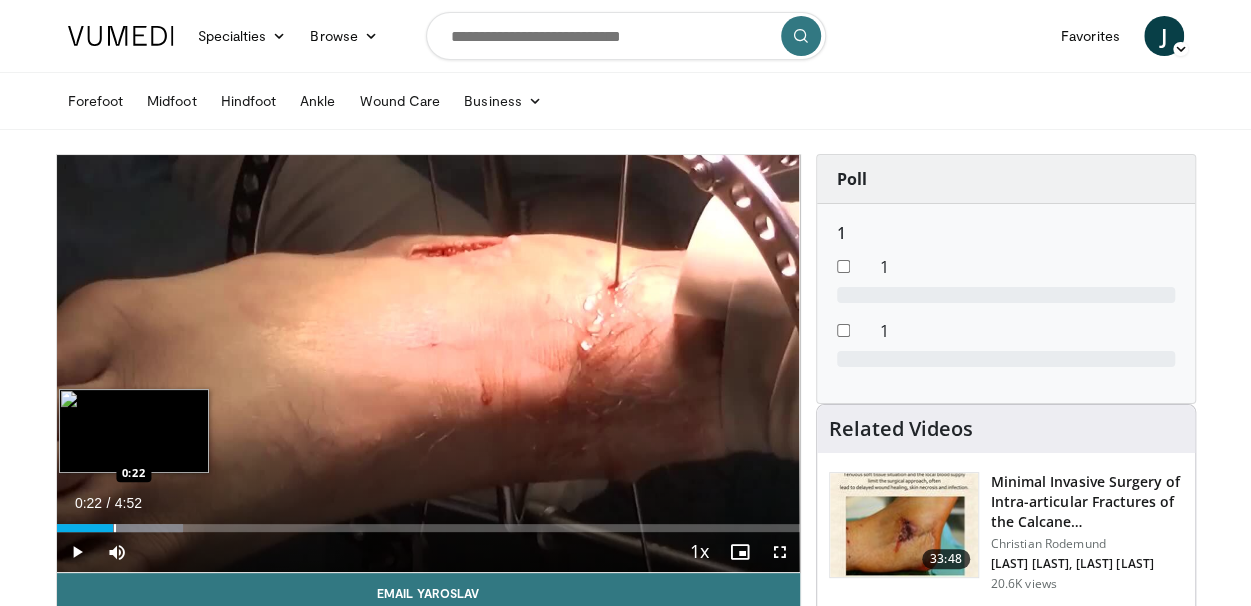 click on "Loaded :  16.96% 0:22 0:22" at bounding box center [428, 522] 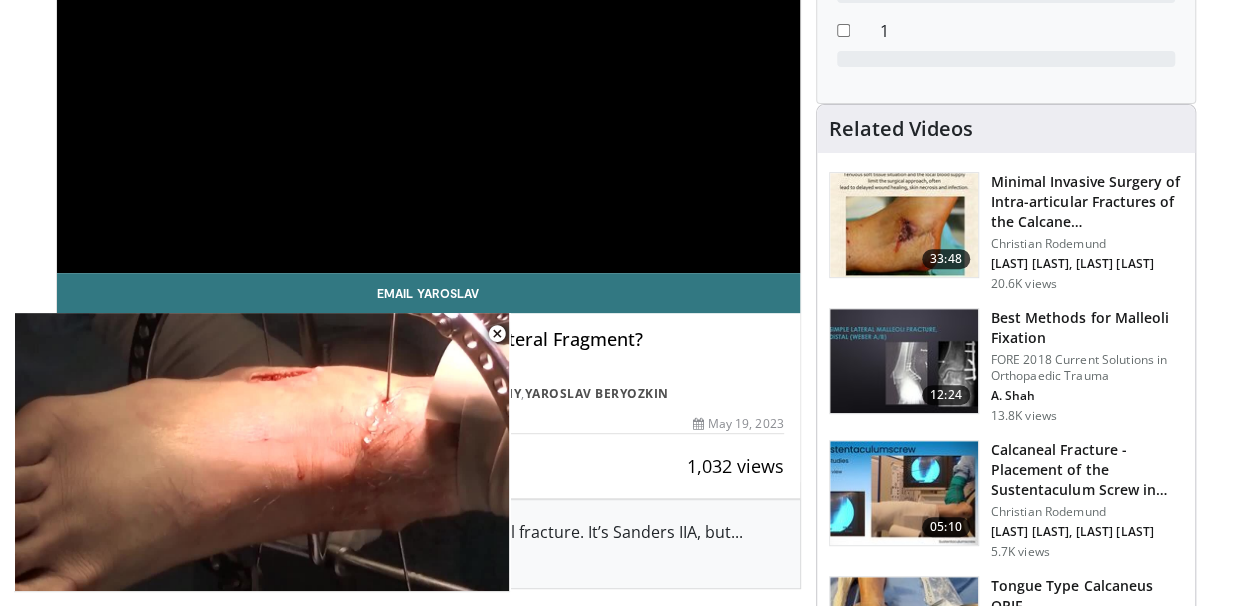 scroll, scrollTop: 205, scrollLeft: 0, axis: vertical 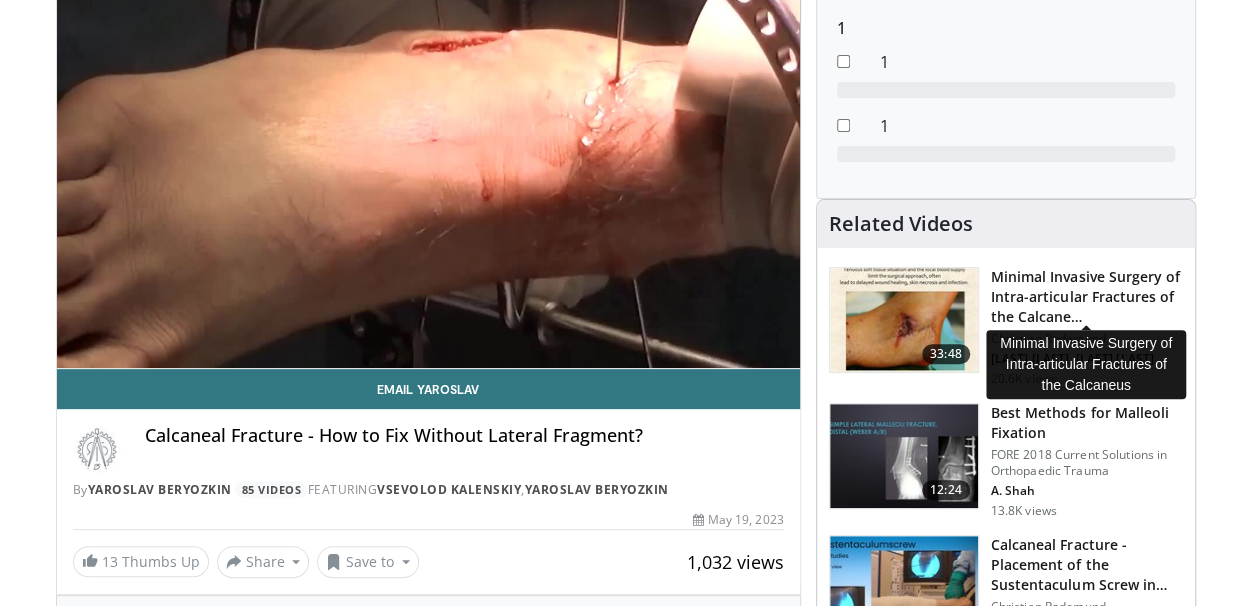 click on "Minimal Invasive Surgery of Intra-articular Fractures of the Calcane…" at bounding box center (1087, 297) 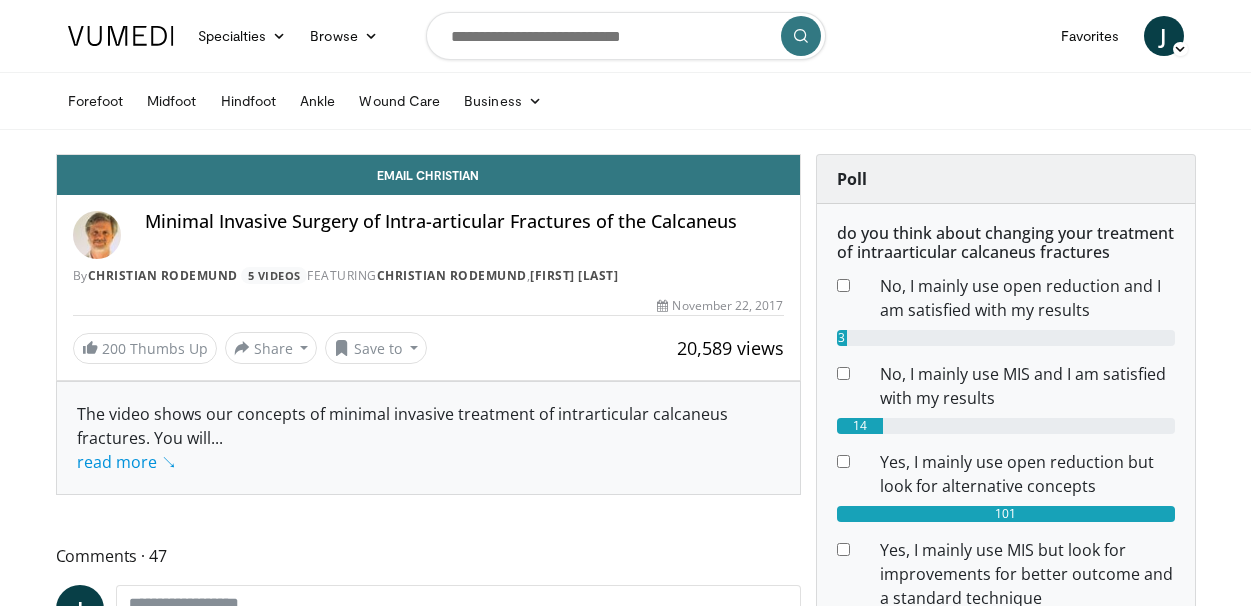 scroll, scrollTop: 0, scrollLeft: 0, axis: both 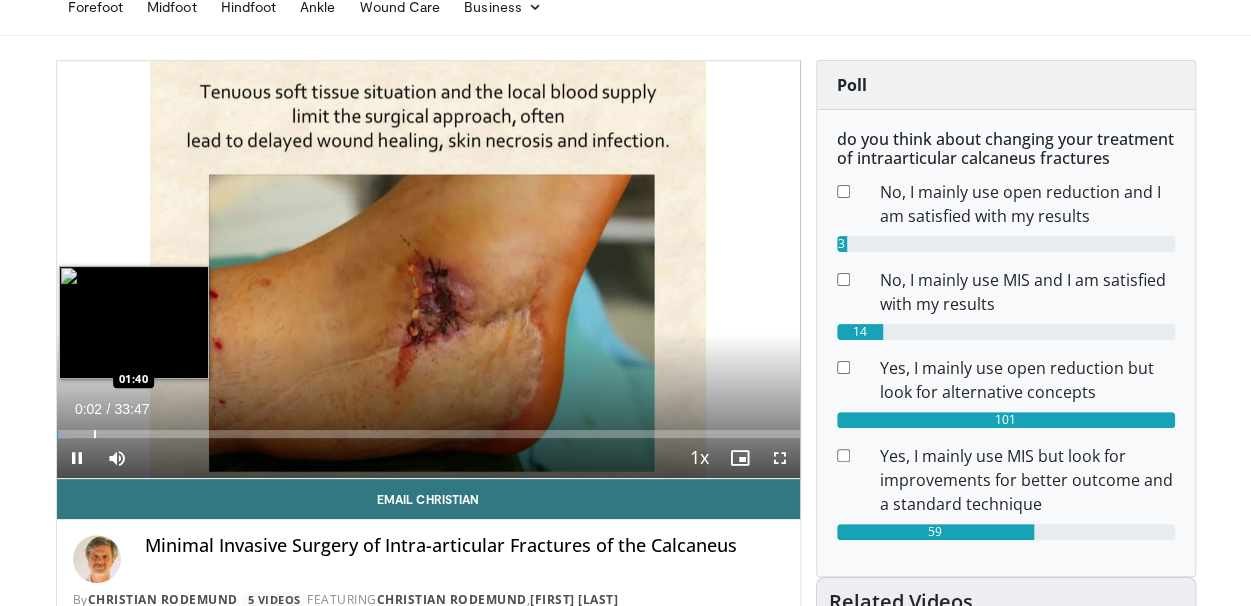 click at bounding box center (95, 434) 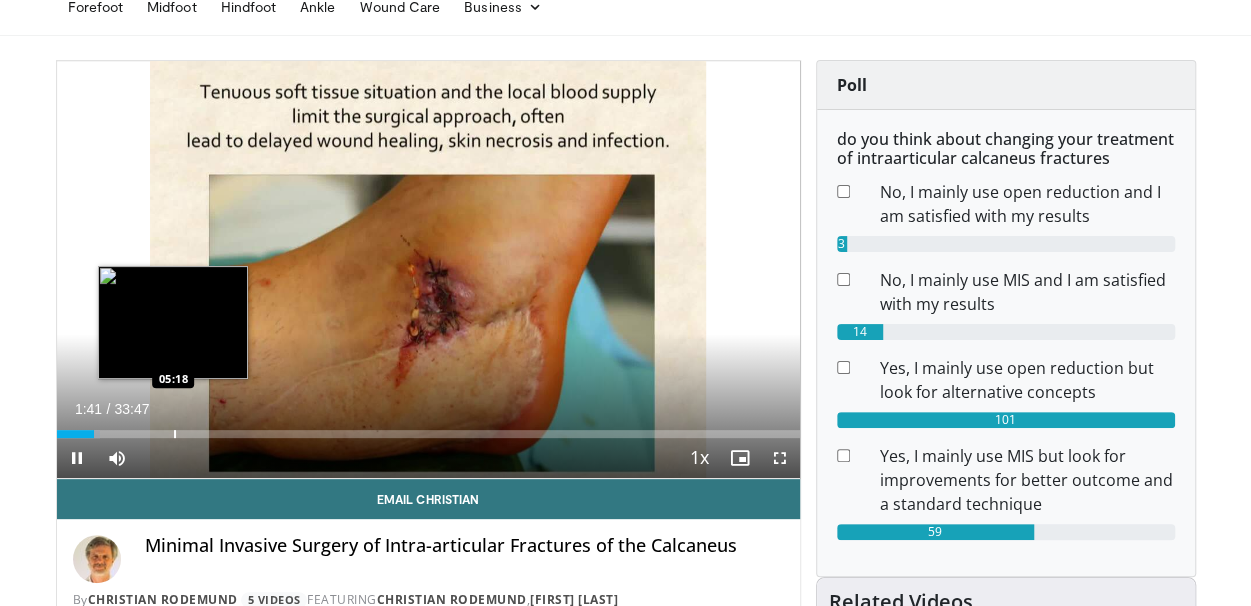 click at bounding box center [175, 434] 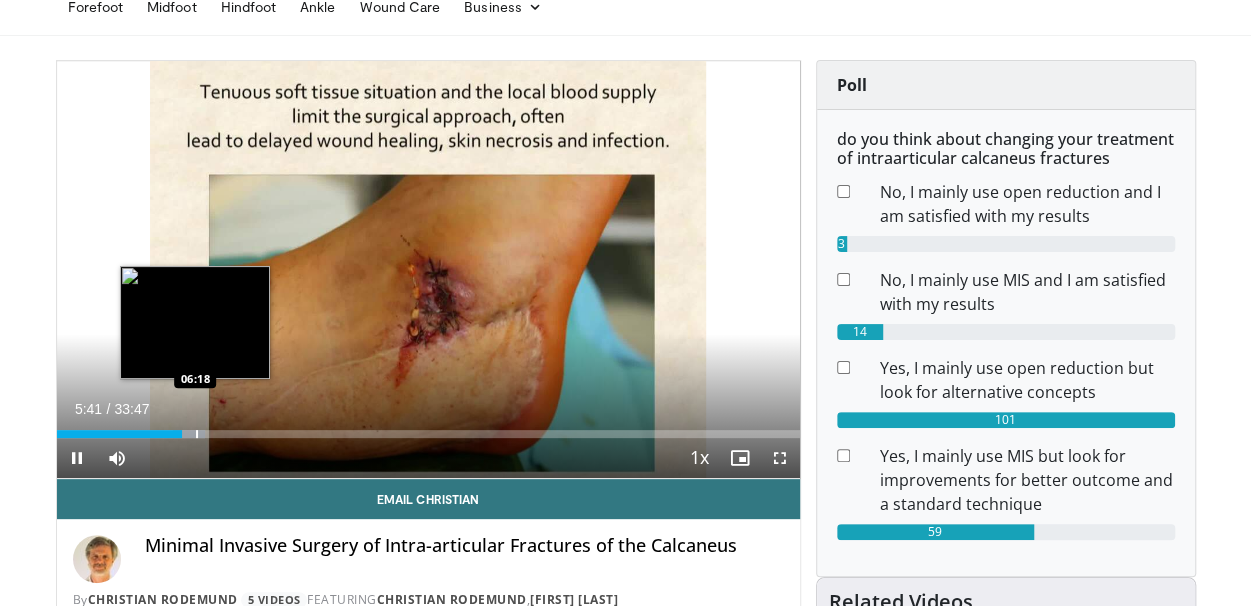 click at bounding box center [197, 434] 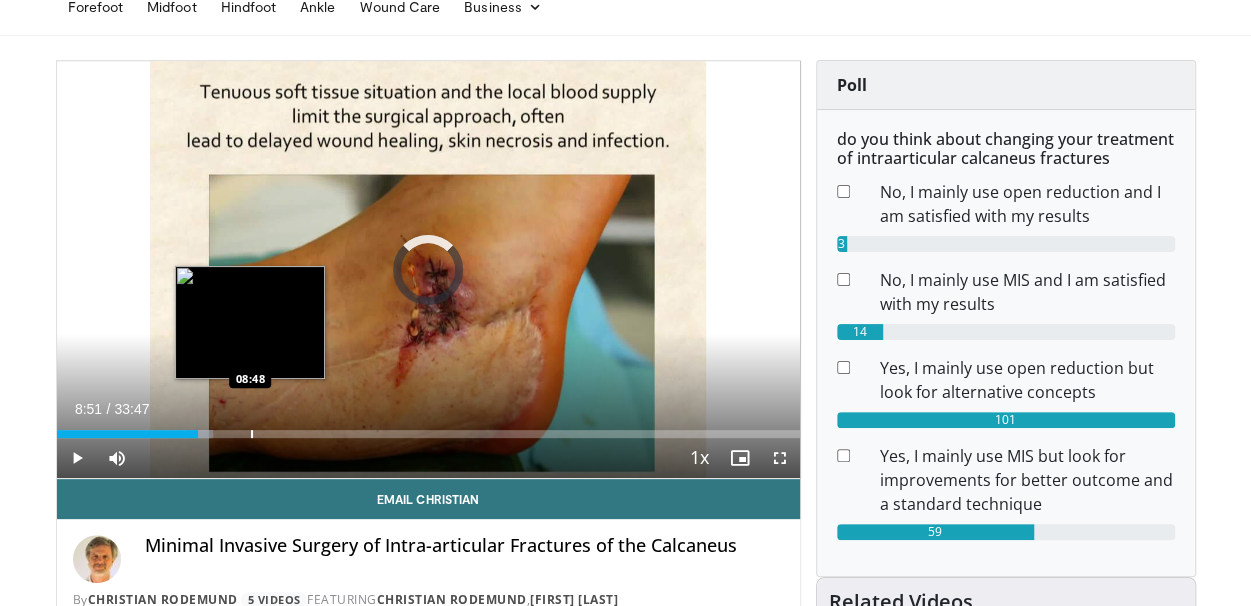 click on "Loaded :  21.03% 06:25 08:48" at bounding box center (428, 428) 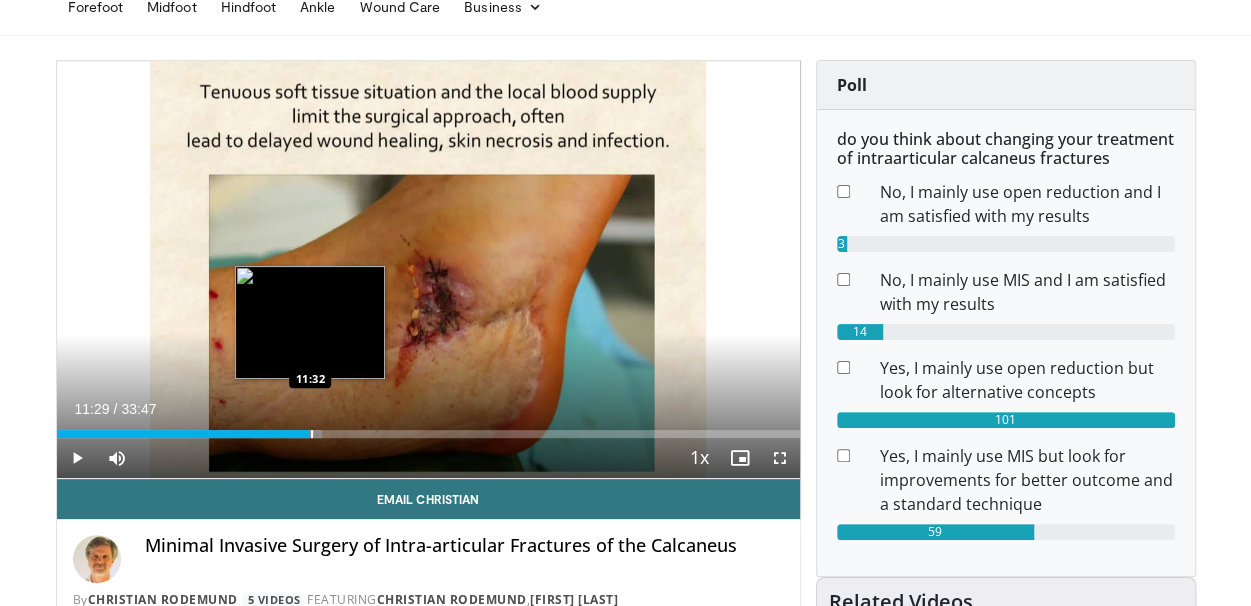 click at bounding box center [305, 434] 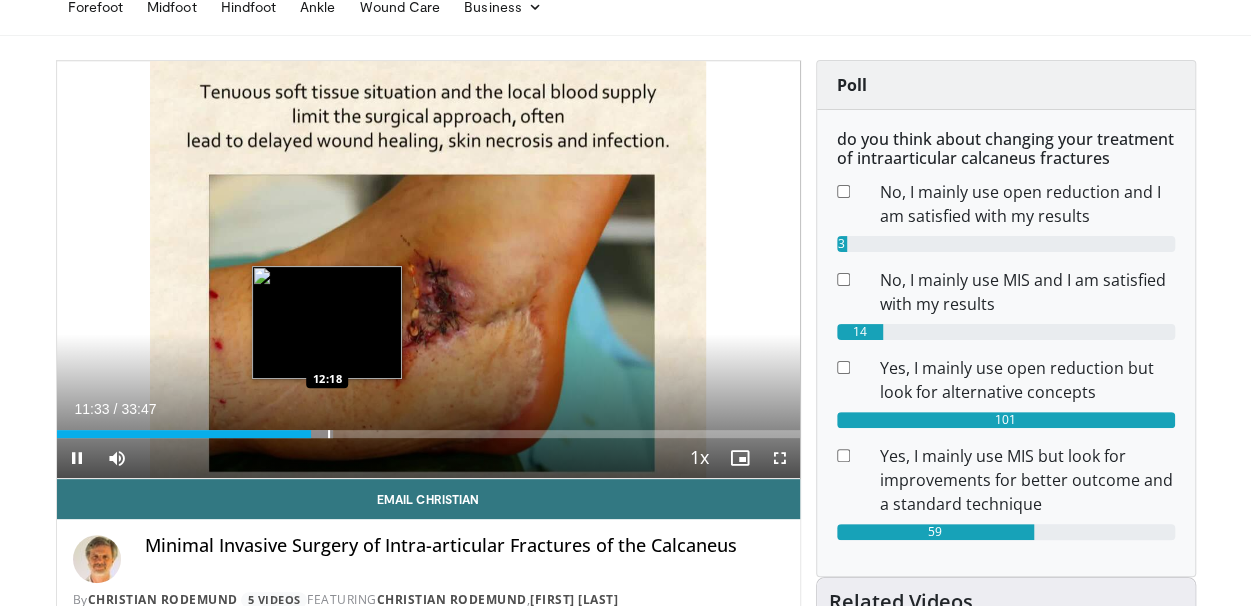 click at bounding box center (329, 434) 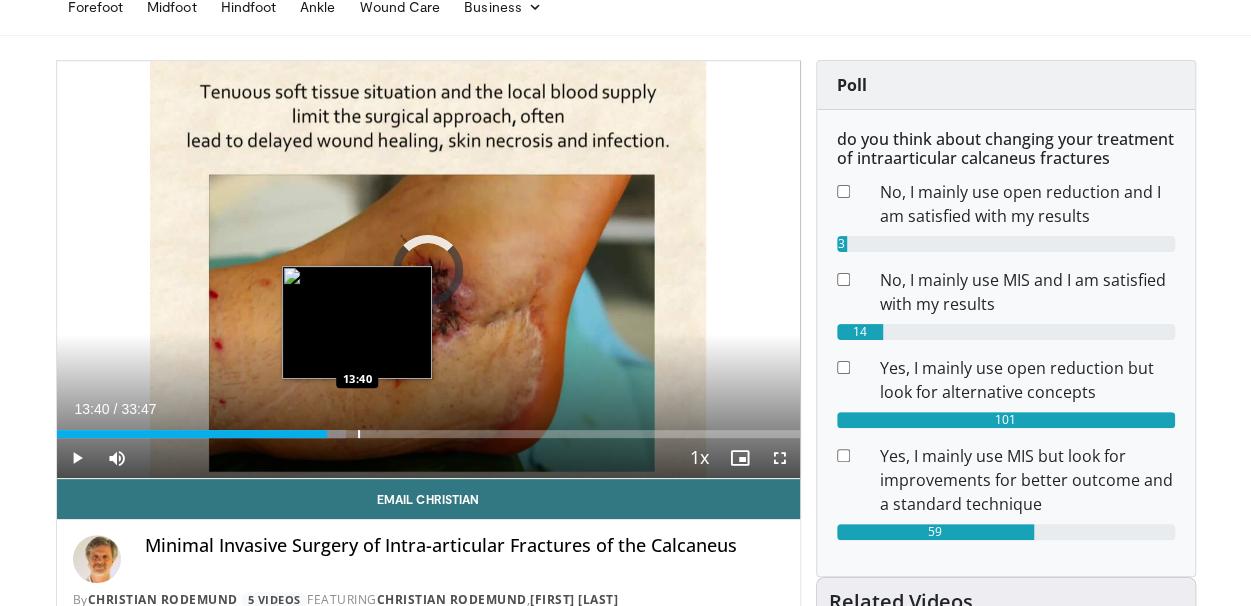 click at bounding box center (359, 434) 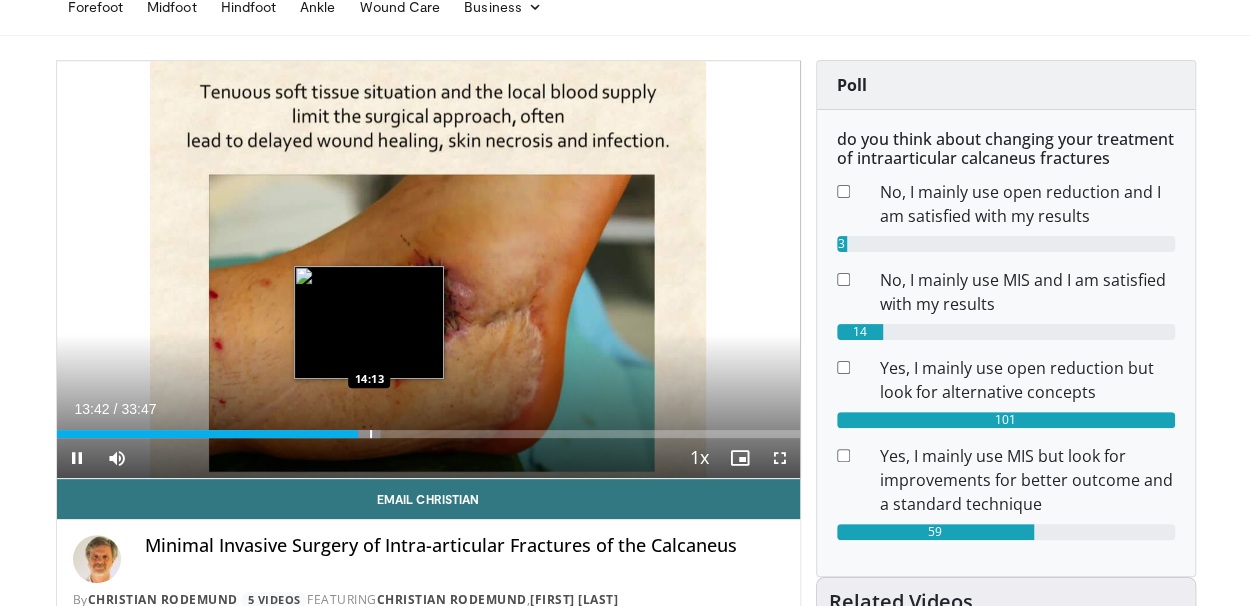 click at bounding box center (371, 434) 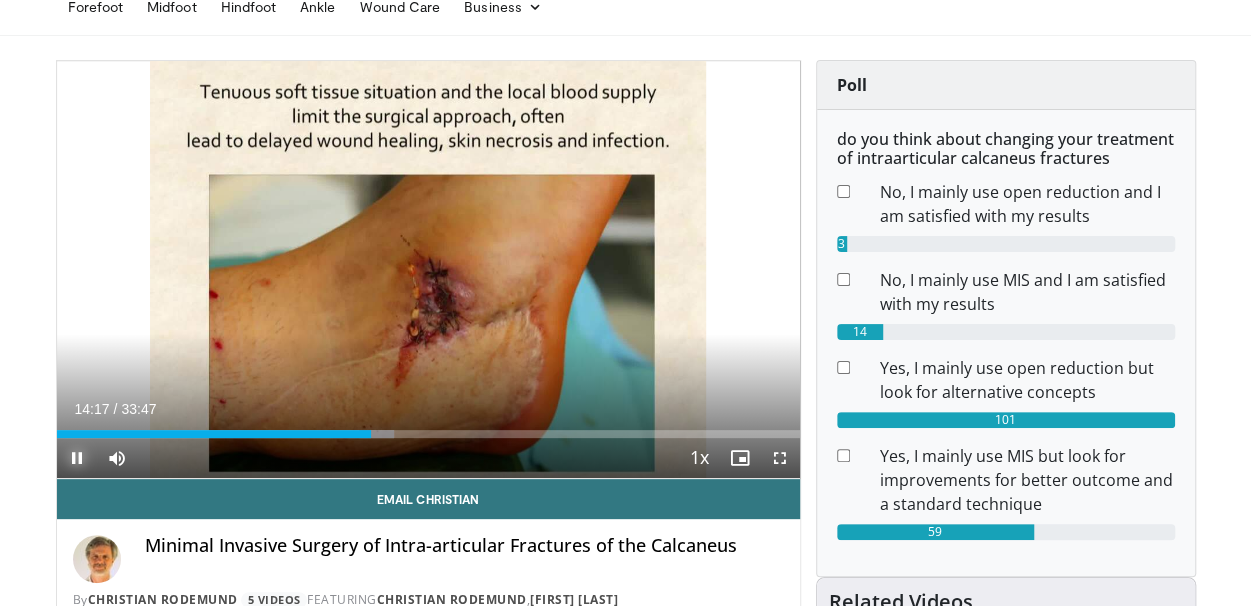 click at bounding box center [77, 458] 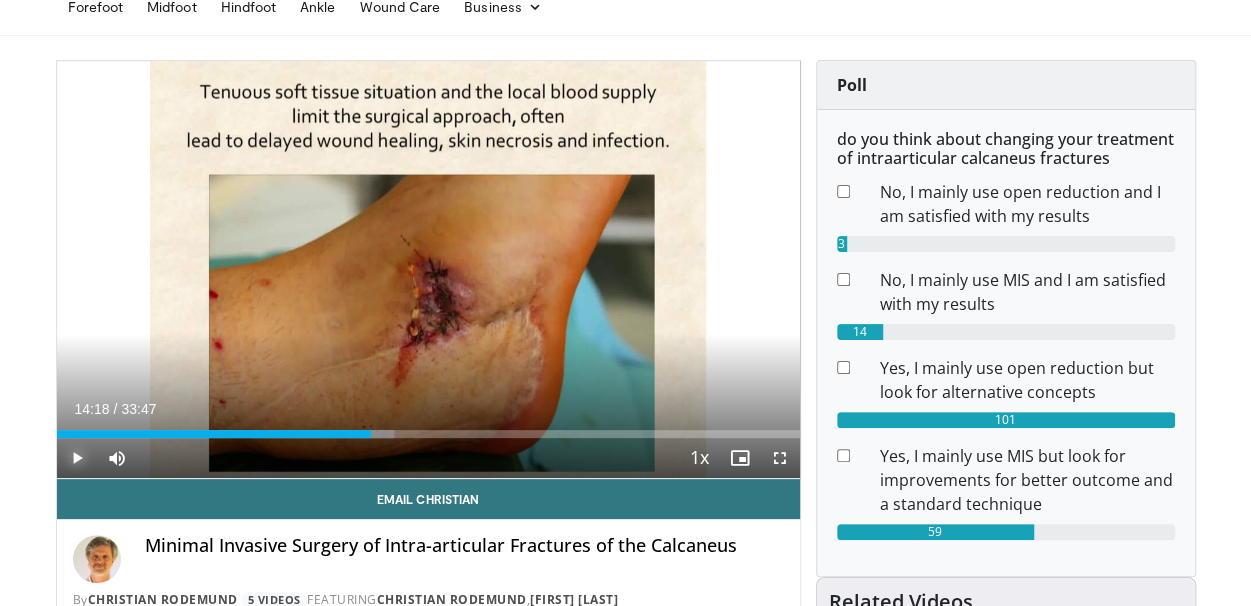 click at bounding box center [77, 458] 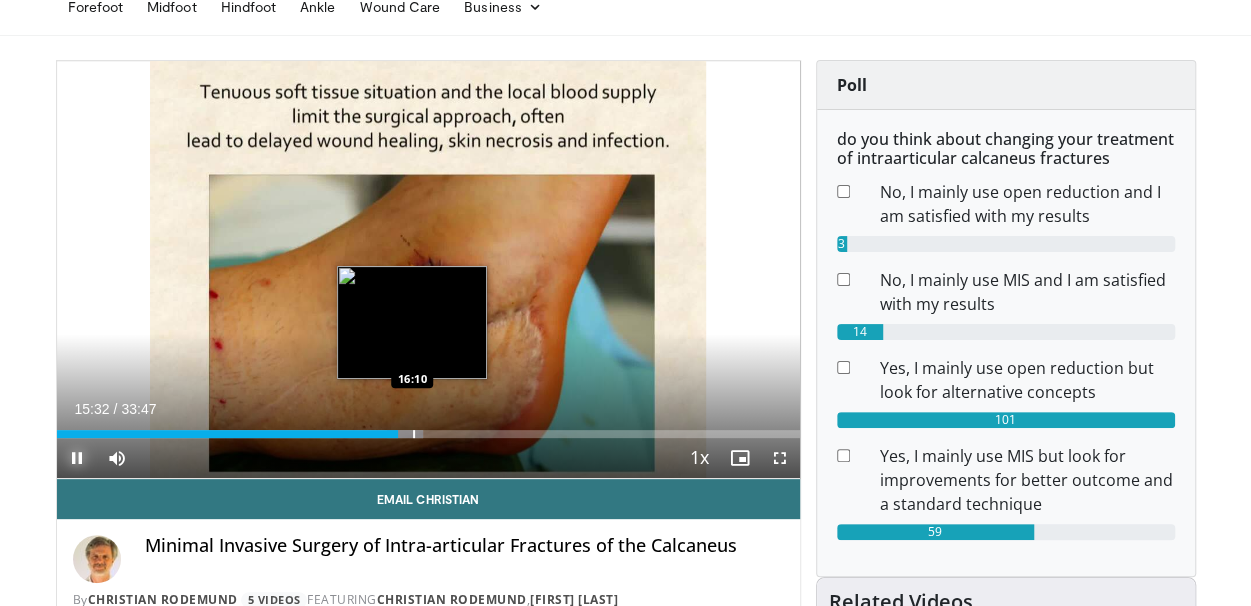 click at bounding box center (414, 434) 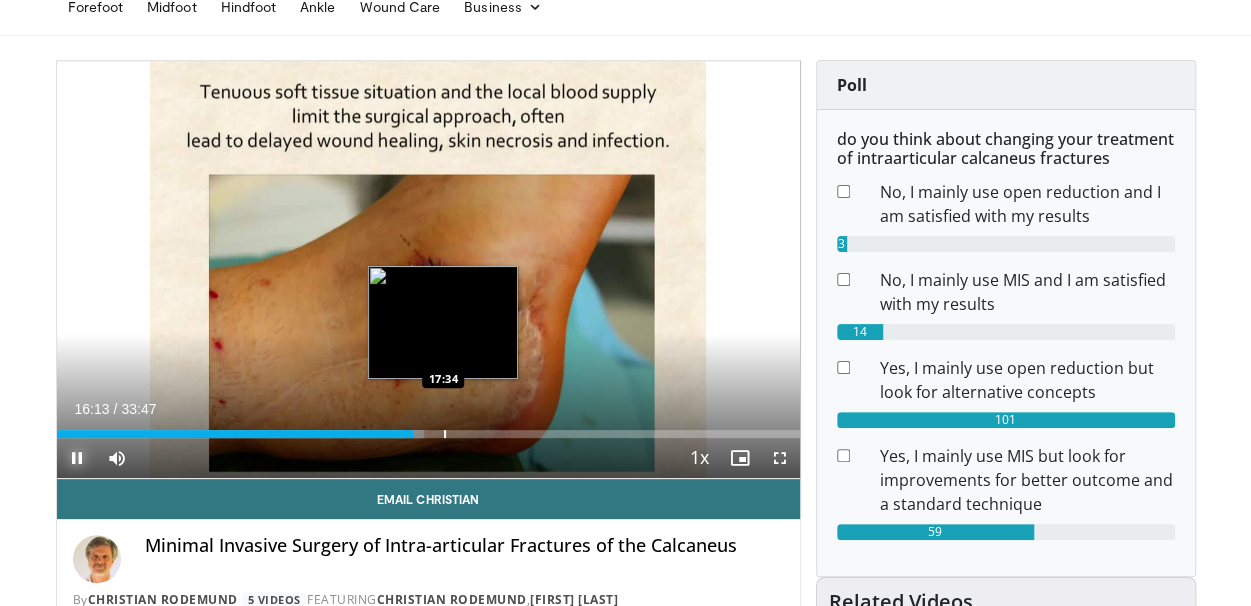 click at bounding box center (445, 434) 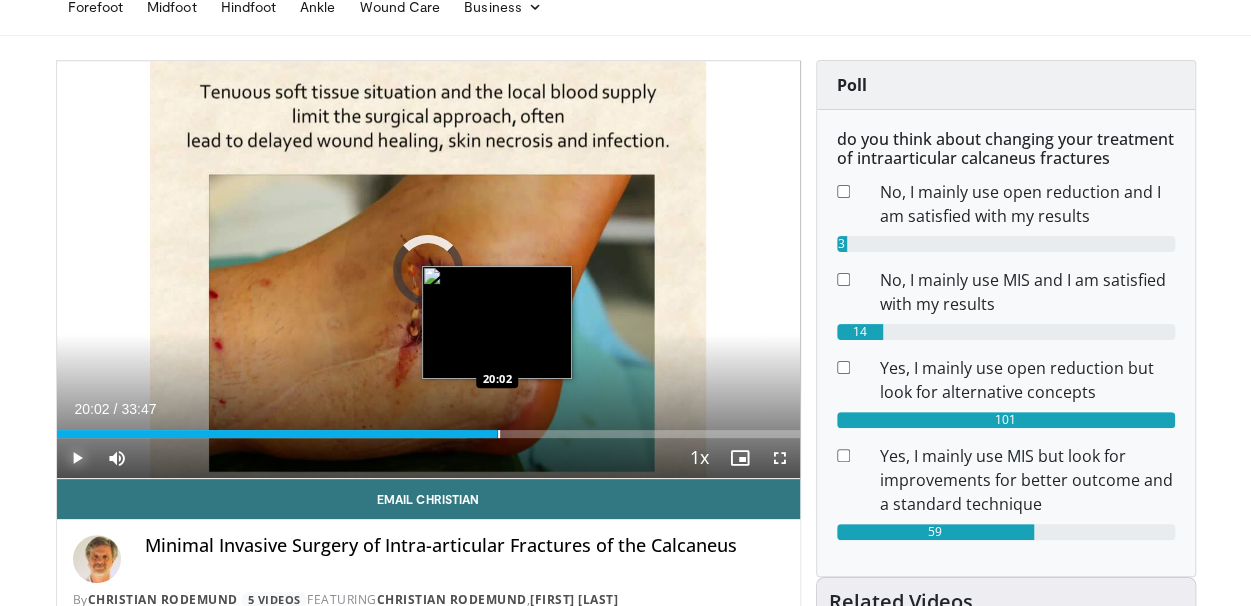 click at bounding box center (499, 434) 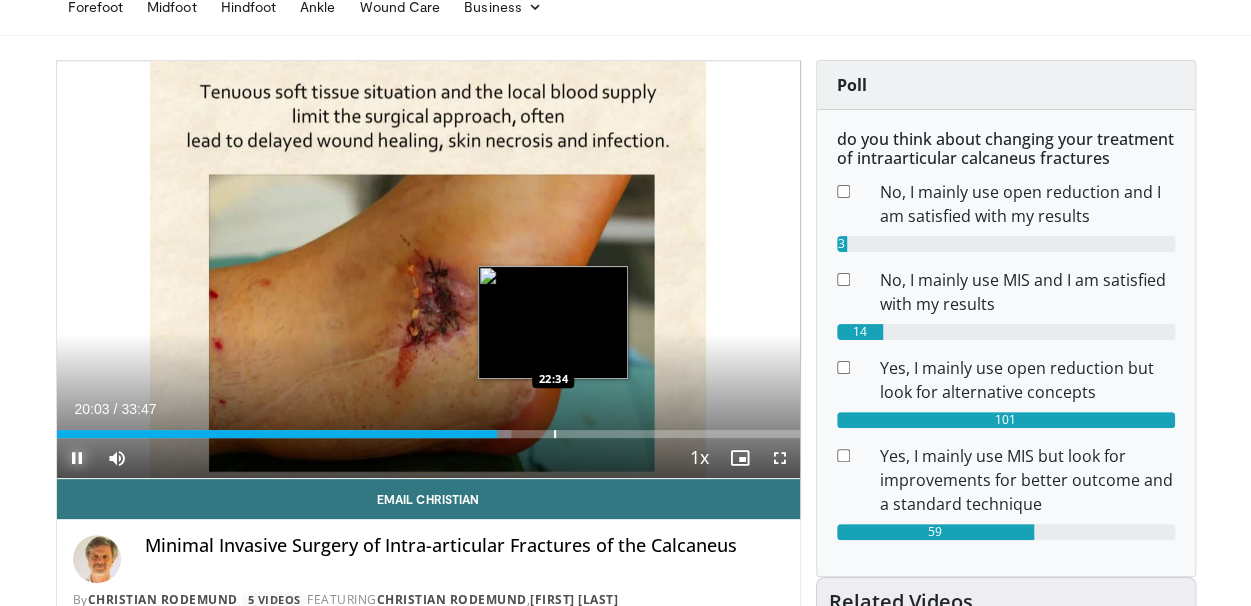 click at bounding box center (555, 434) 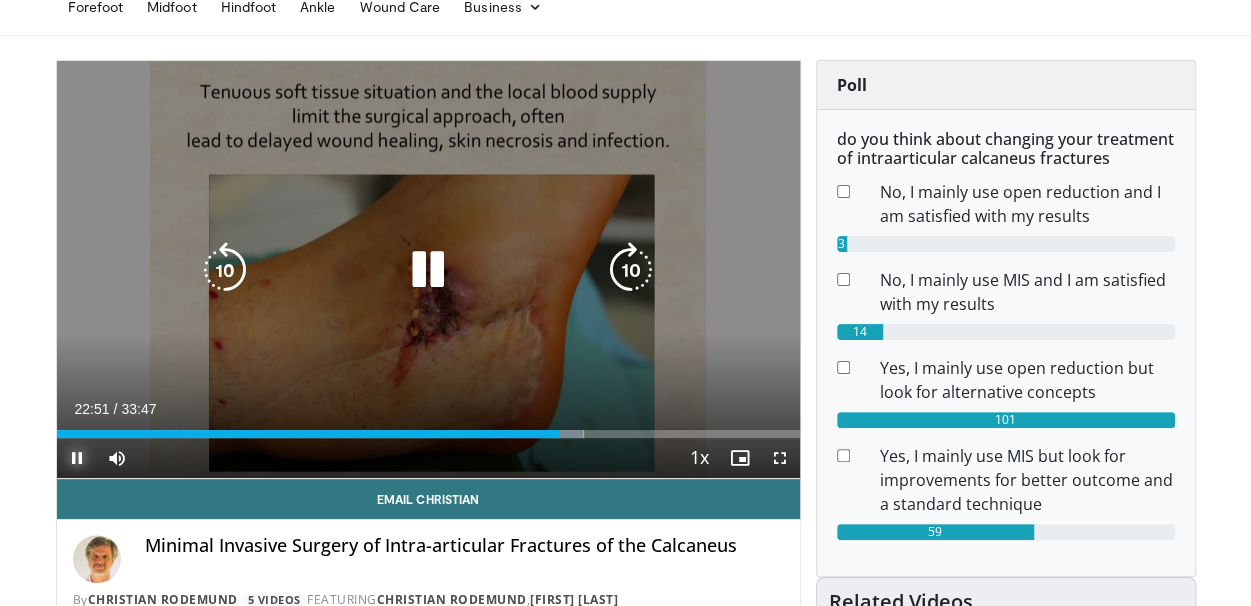 scroll, scrollTop: 0, scrollLeft: 0, axis: both 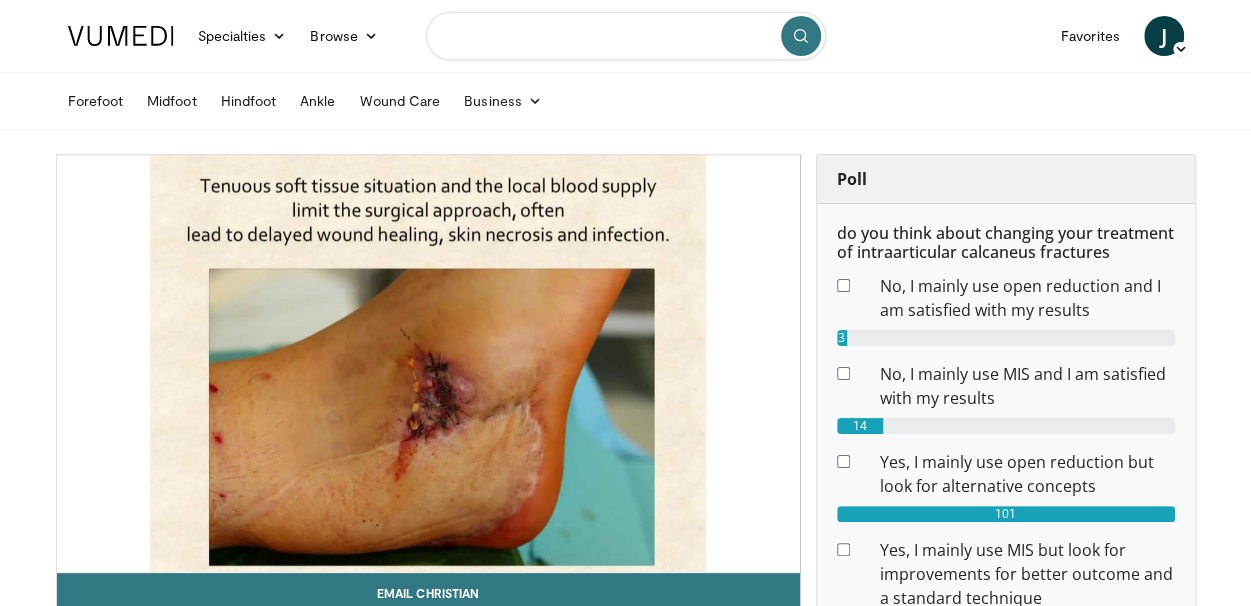 click at bounding box center (626, 36) 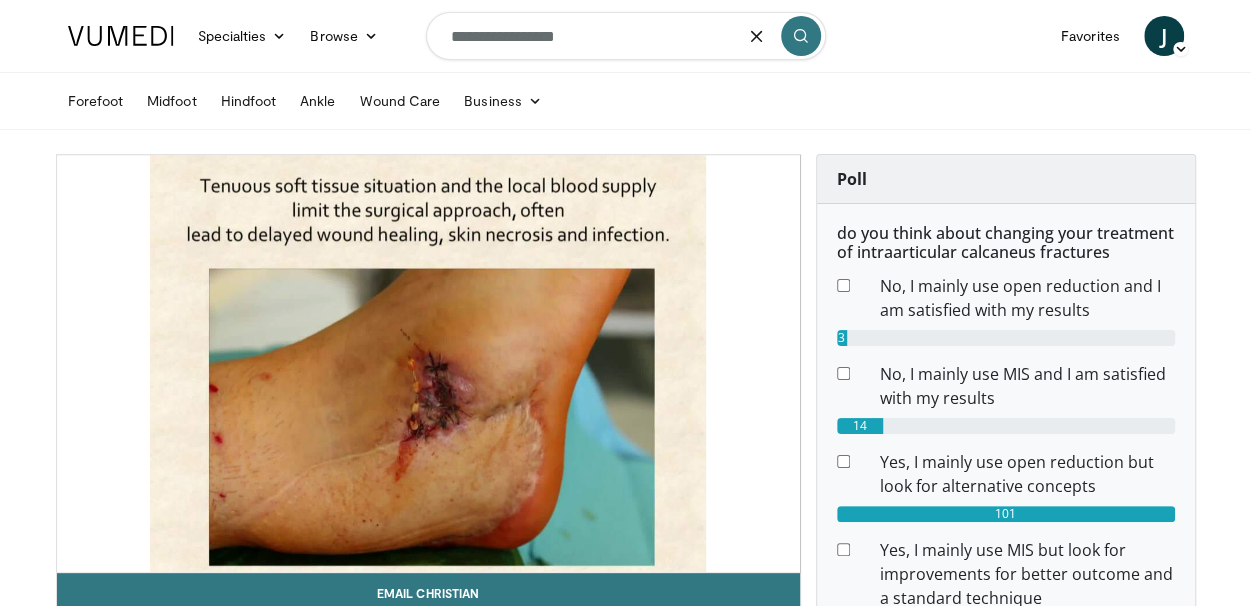 type on "**********" 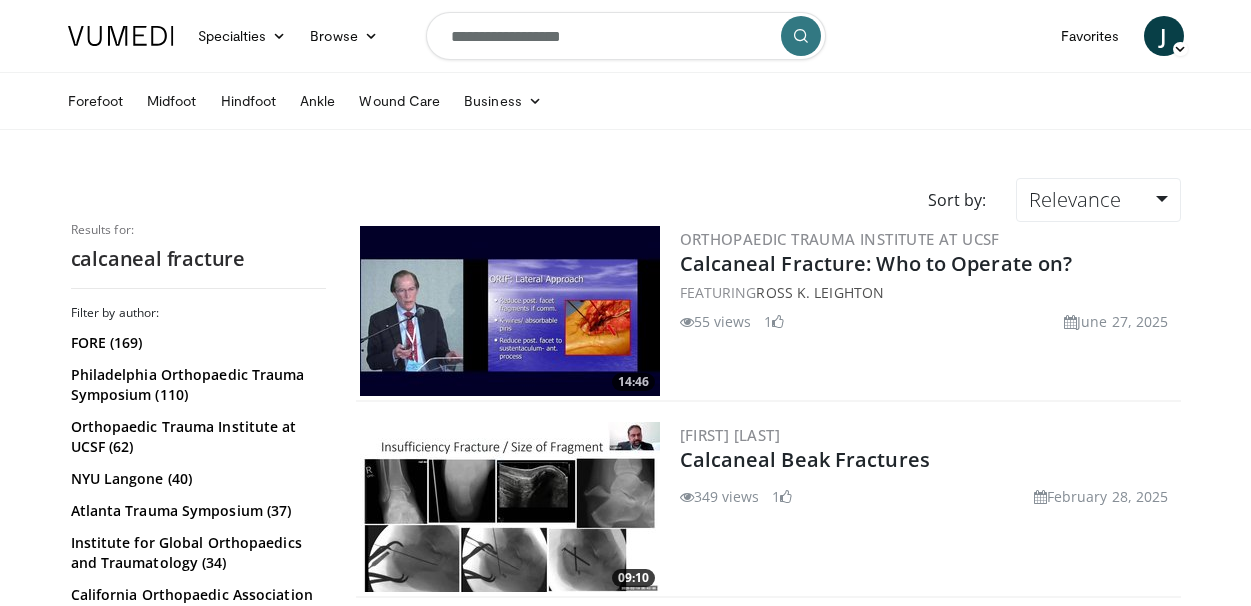 scroll, scrollTop: 577, scrollLeft: 0, axis: vertical 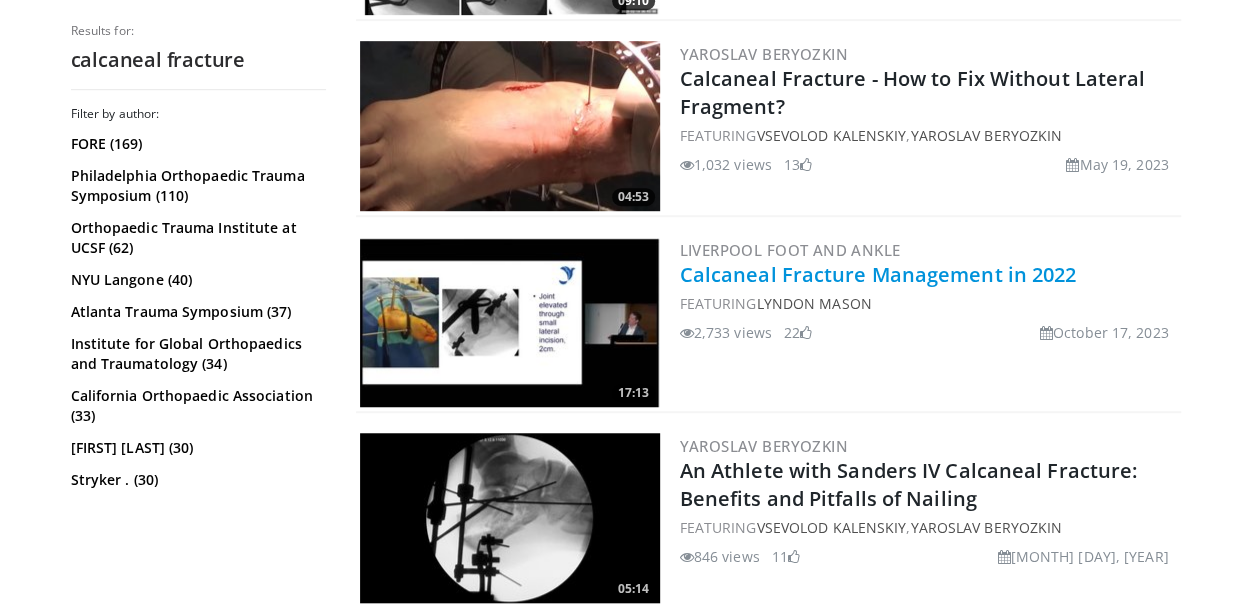 click on "Calcaneal Fracture Management in 2022" at bounding box center (878, 274) 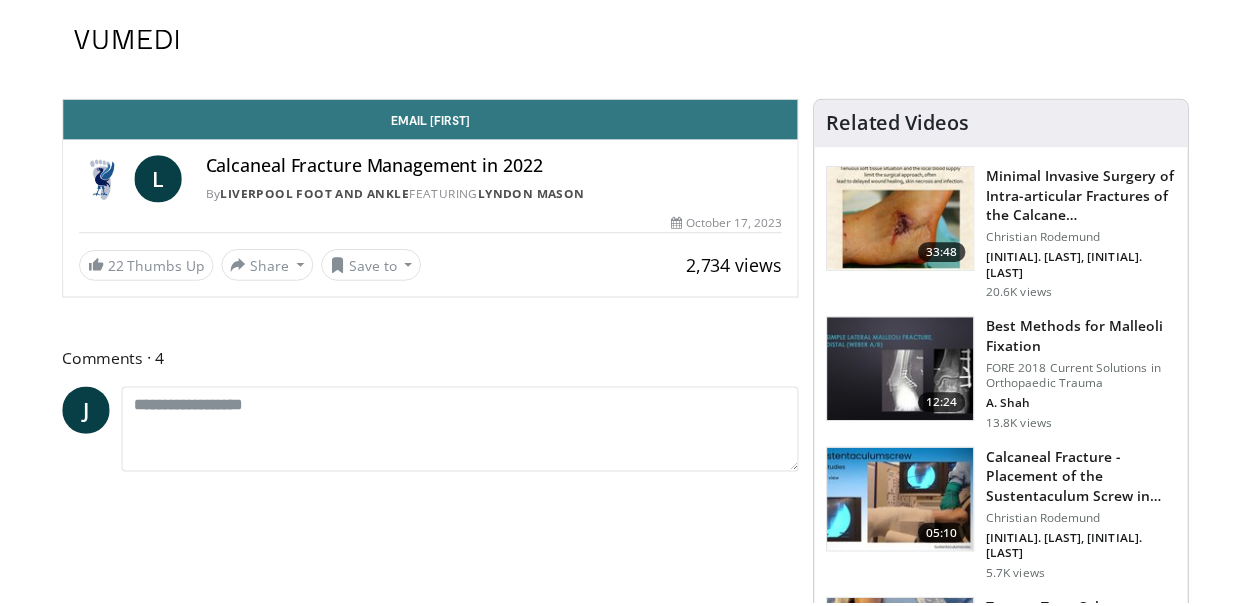 scroll, scrollTop: 0, scrollLeft: 0, axis: both 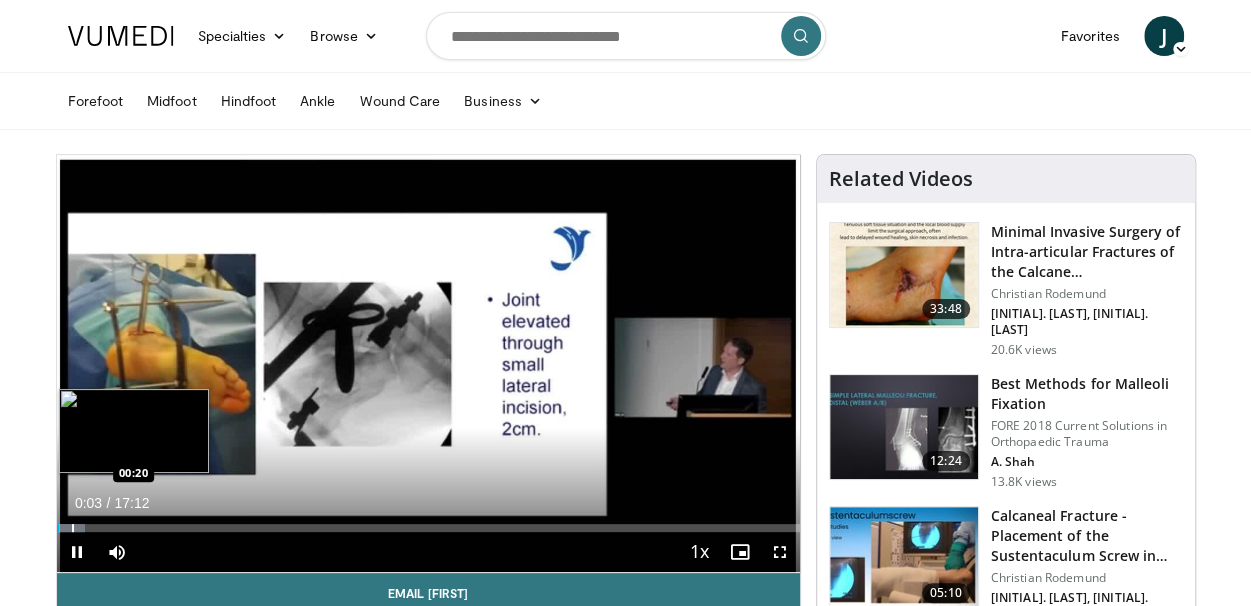 click at bounding box center (73, 528) 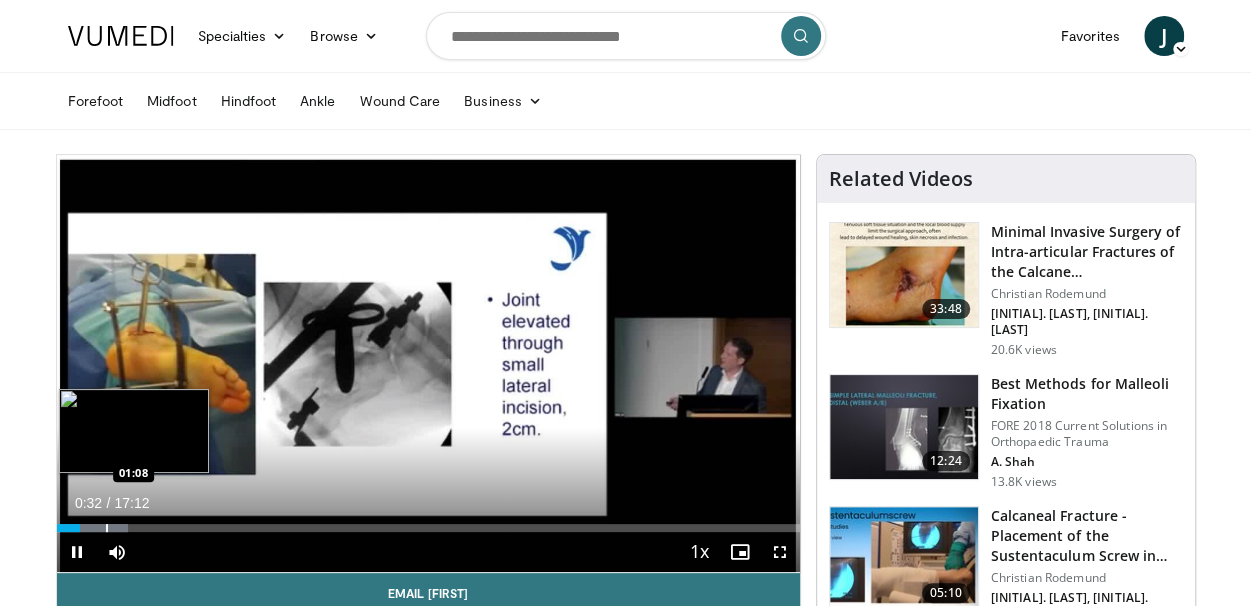 click at bounding box center [107, 528] 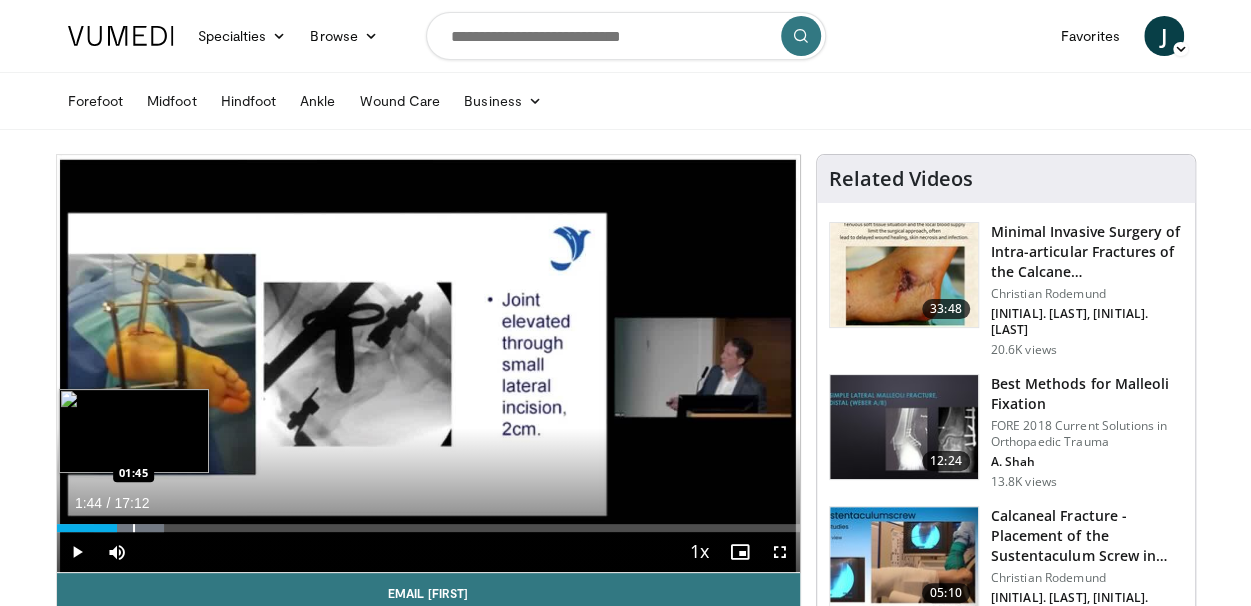 click at bounding box center (129, 528) 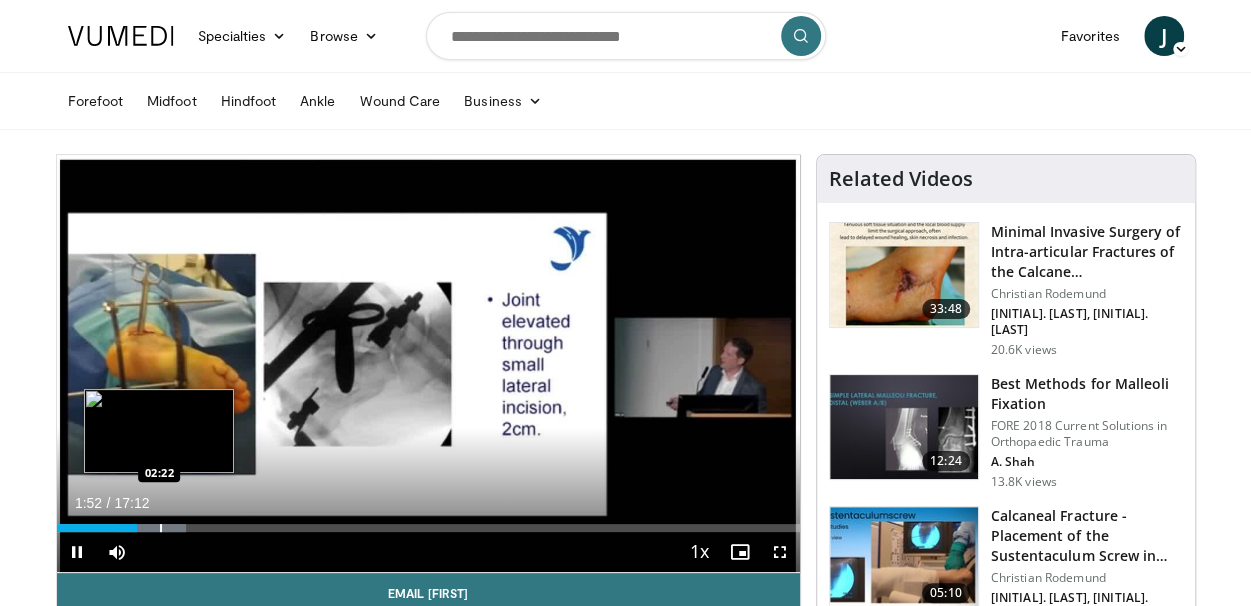 click at bounding box center [161, 528] 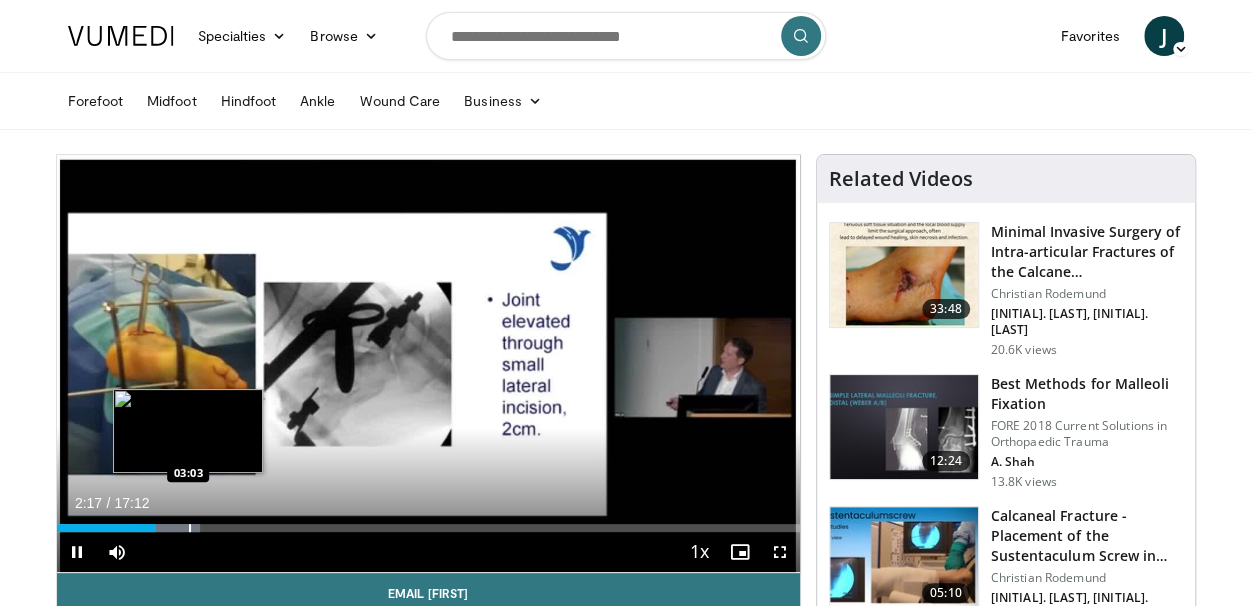 click at bounding box center [190, 528] 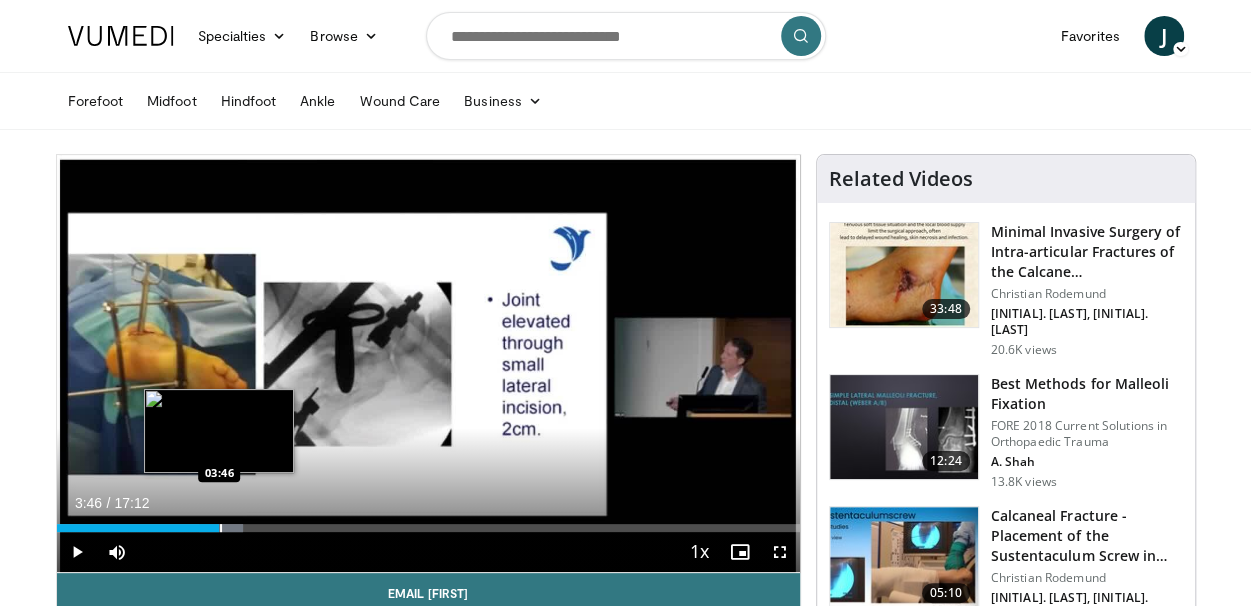 click on "Loaded :  25.12% 03:18 03:46" at bounding box center [428, 528] 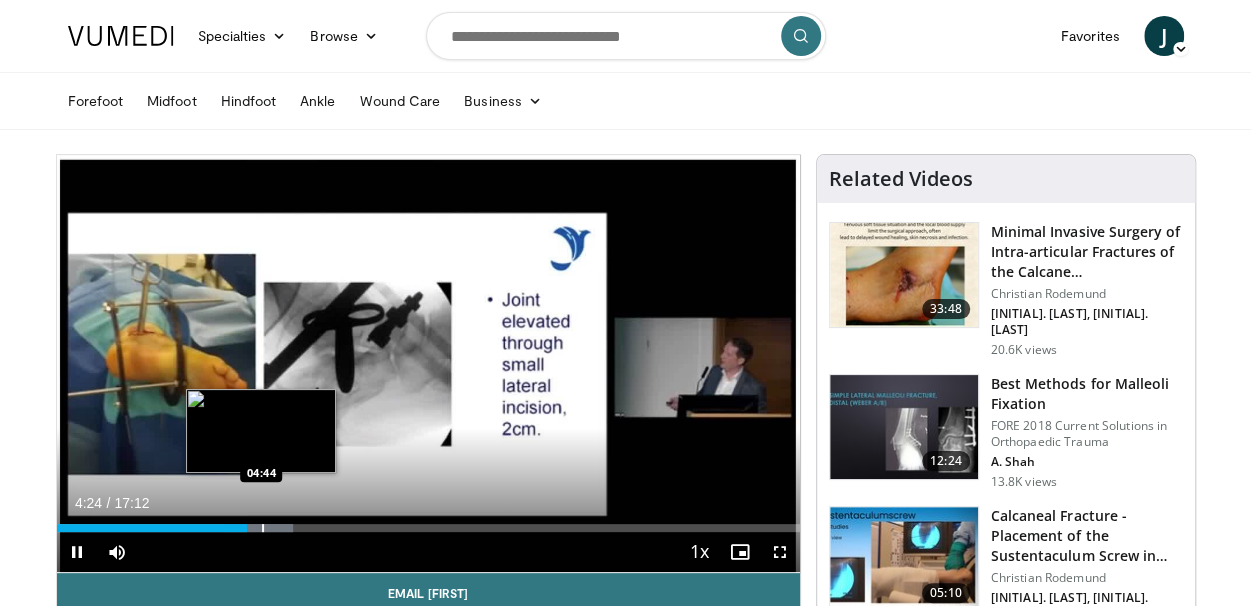 click at bounding box center [263, 528] 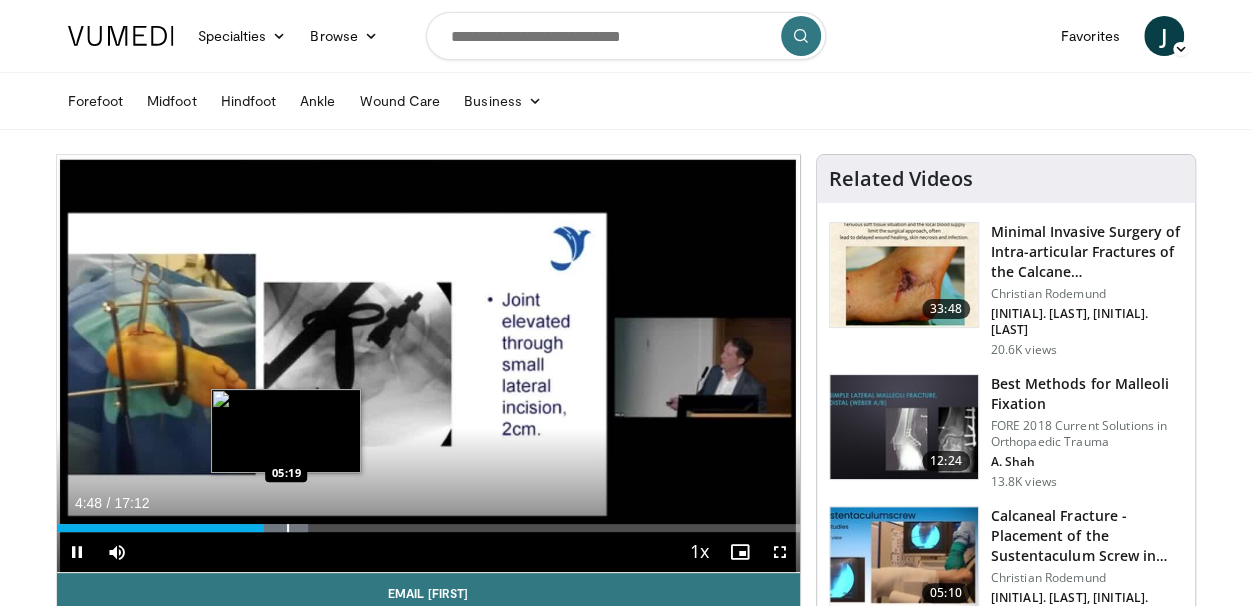 click at bounding box center (274, 528) 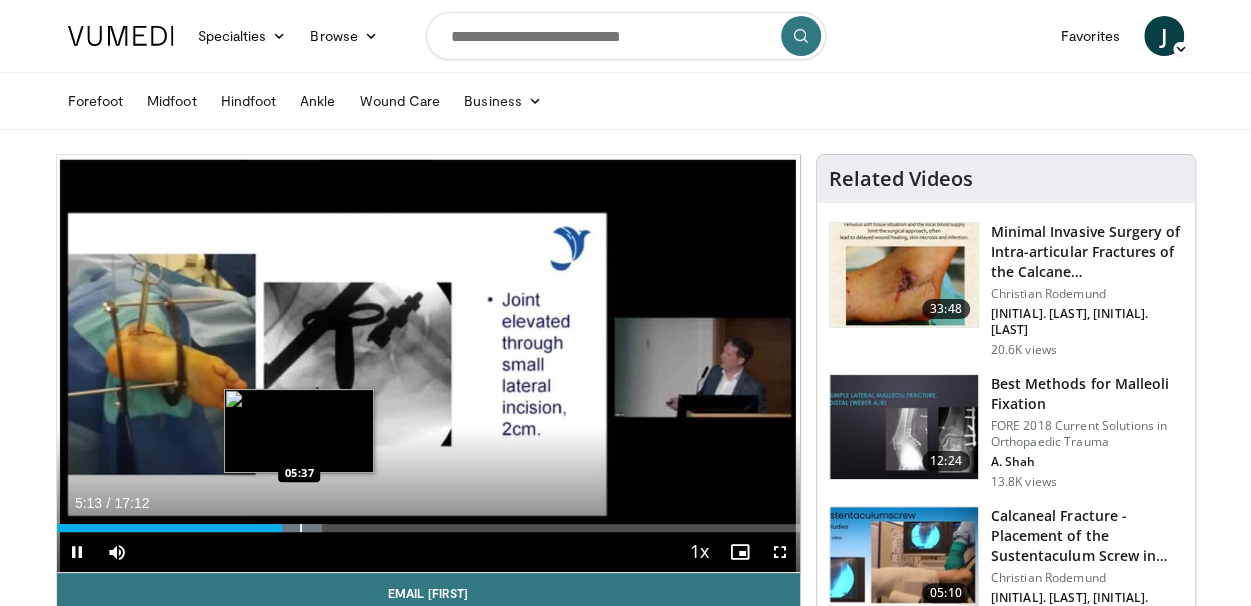 click at bounding box center [301, 528] 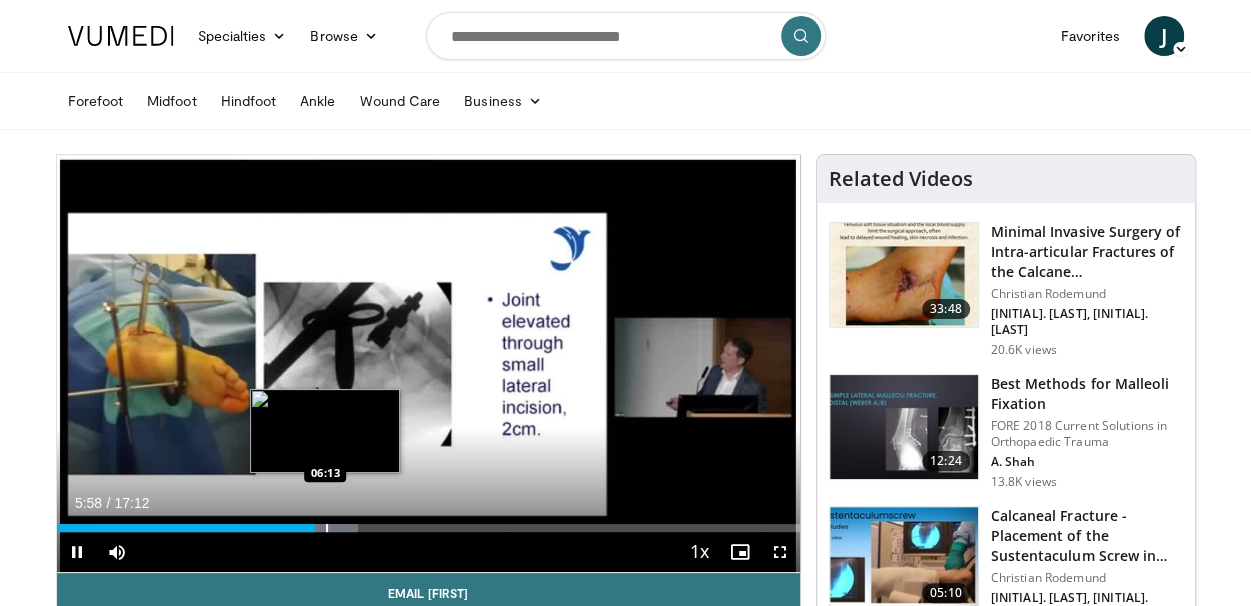 click at bounding box center (327, 528) 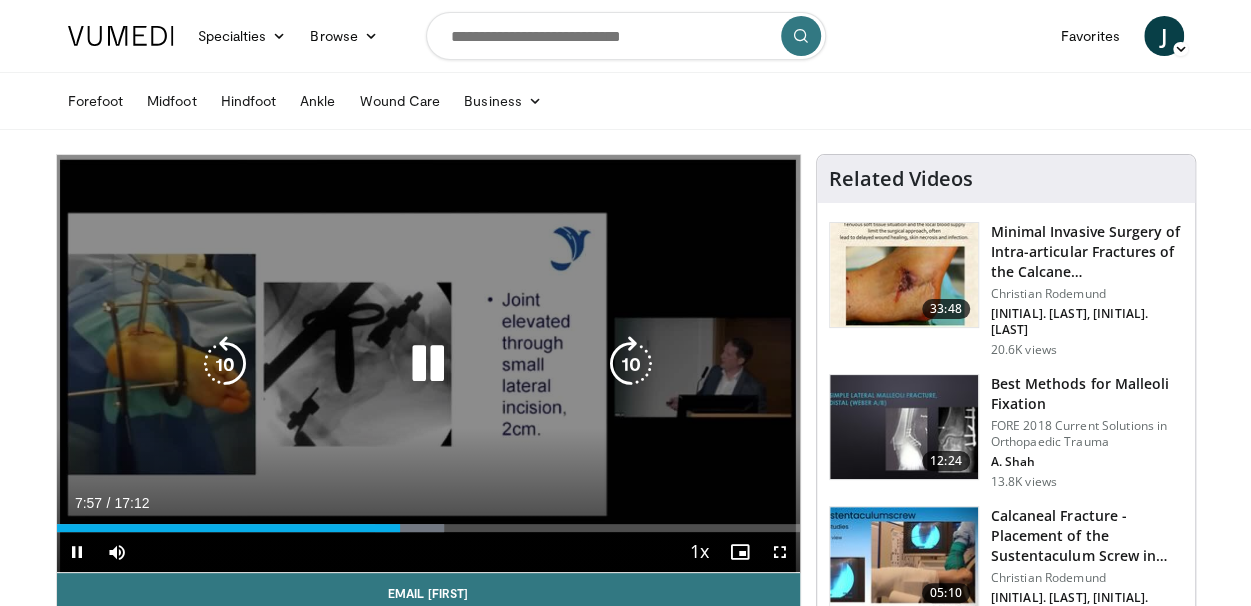 click at bounding box center [428, 364] 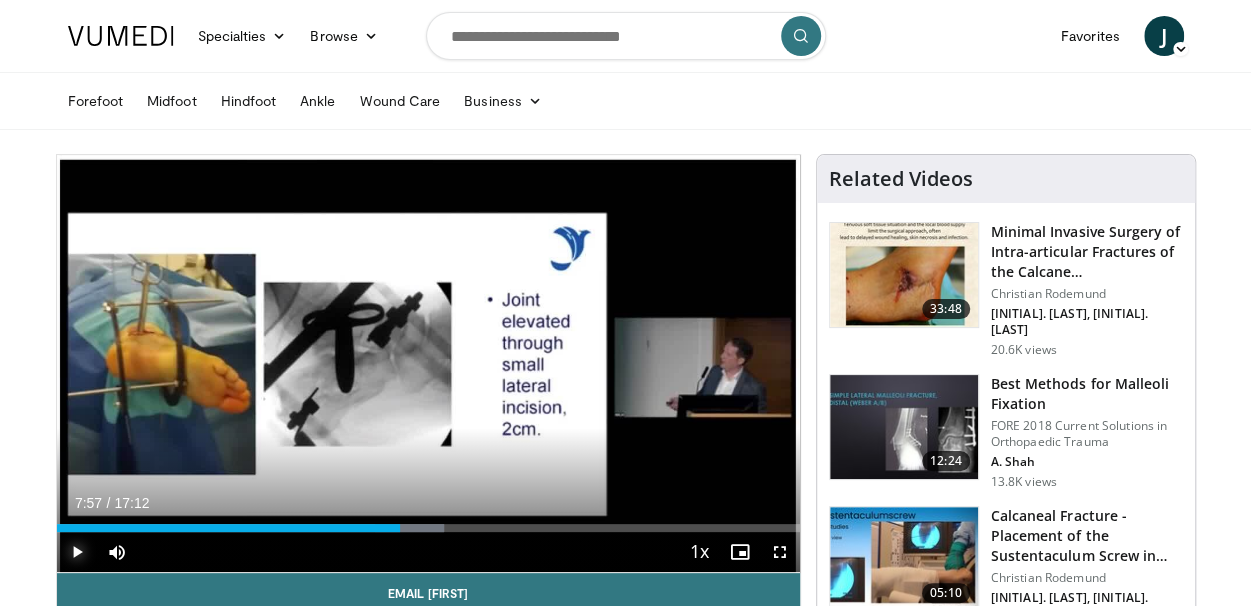 click at bounding box center [77, 552] 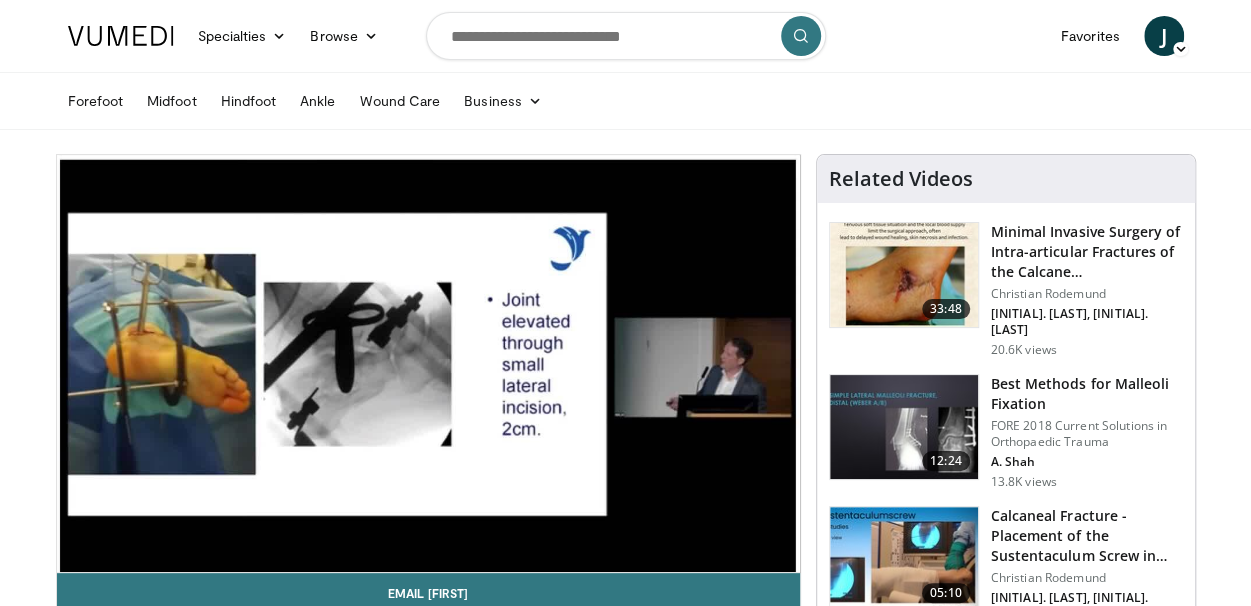 type 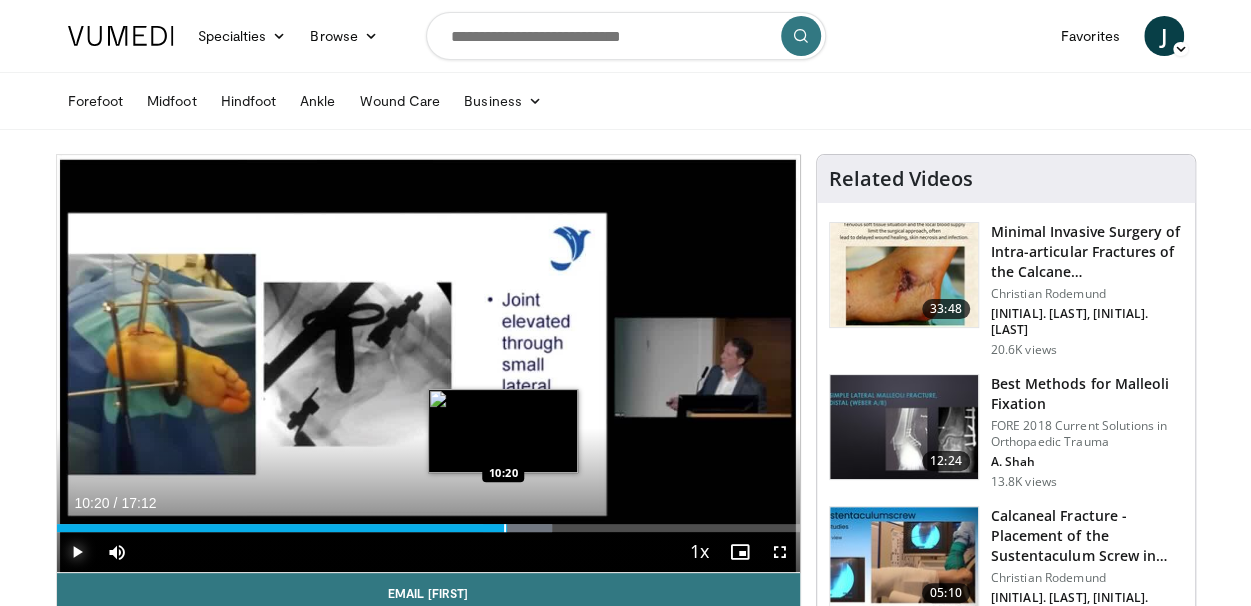 click at bounding box center (505, 528) 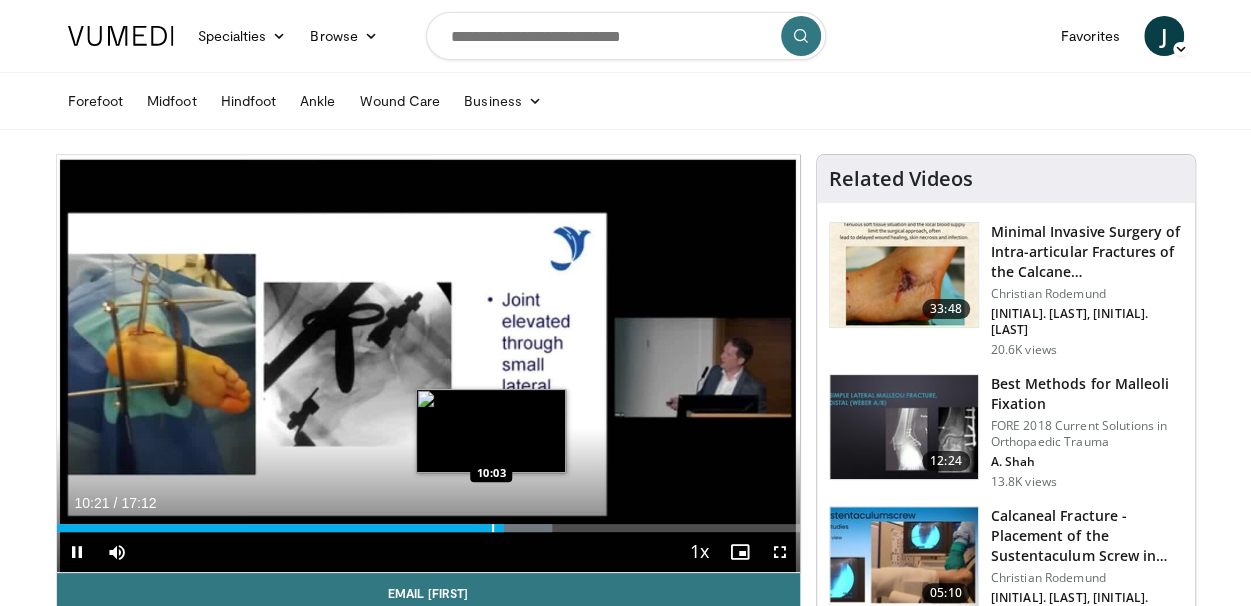 click on "10 seconds
Tap to unmute" at bounding box center [428, 363] 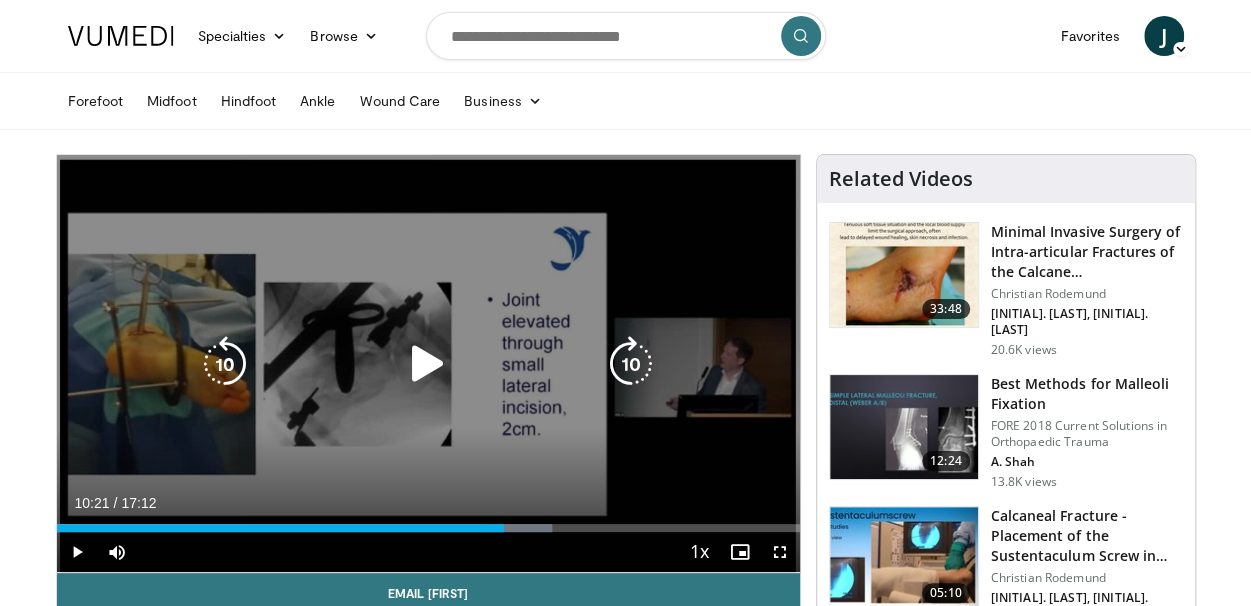 click at bounding box center [428, 364] 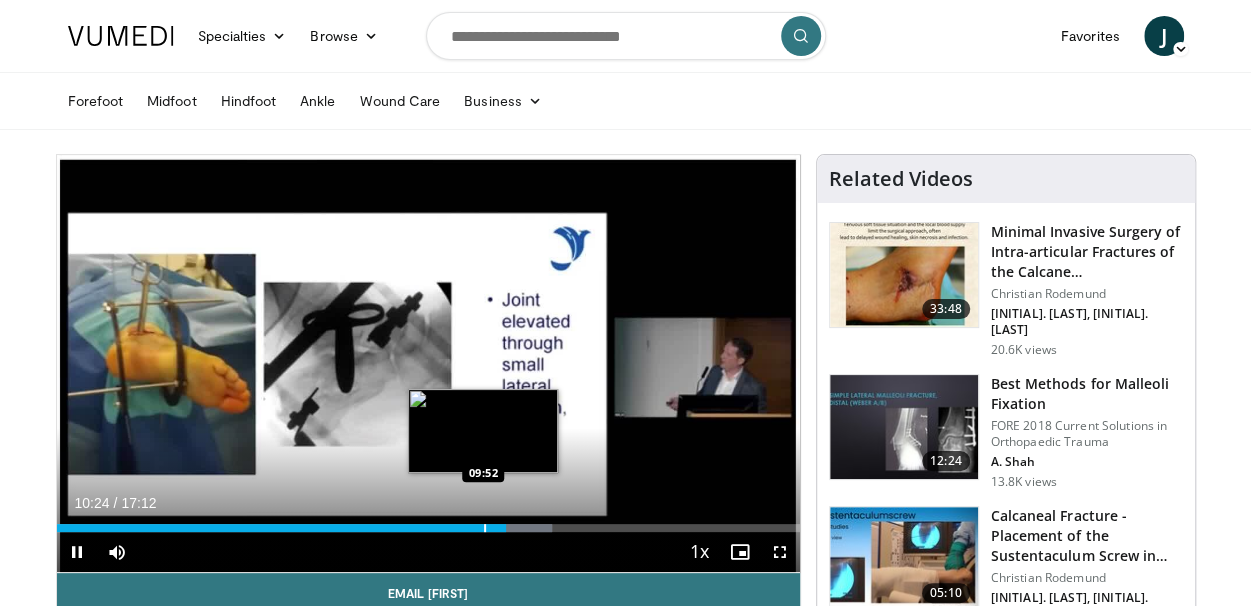 click on "Loaded :  66.69% 10:24 09:52" at bounding box center [428, 522] 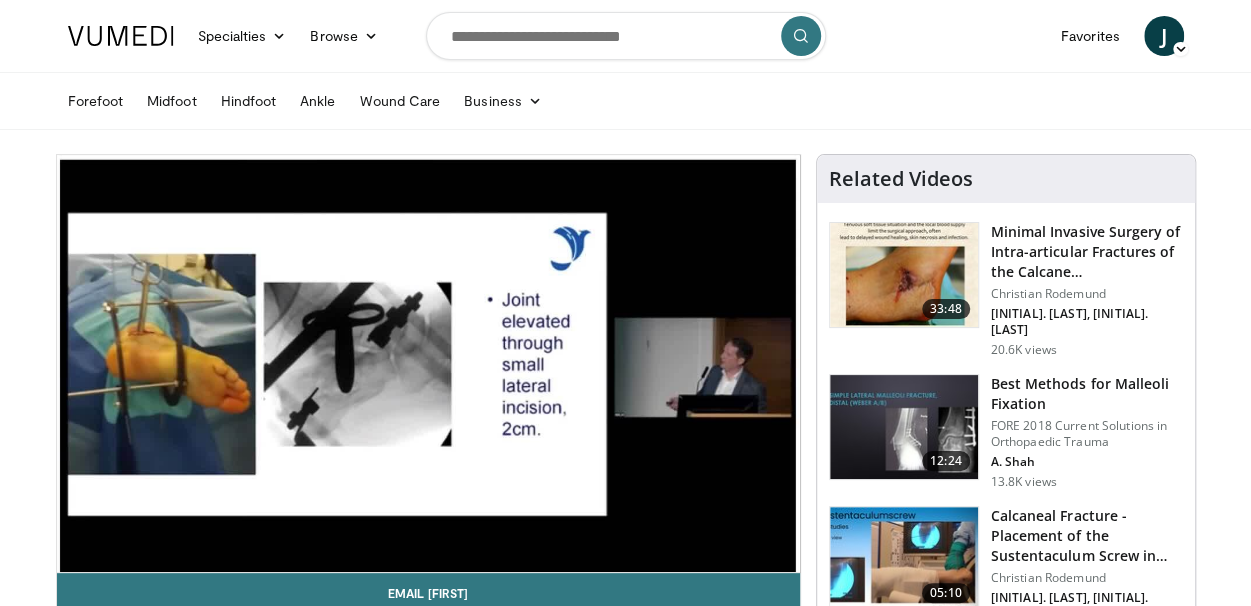 click on "**********" at bounding box center (428, 364) 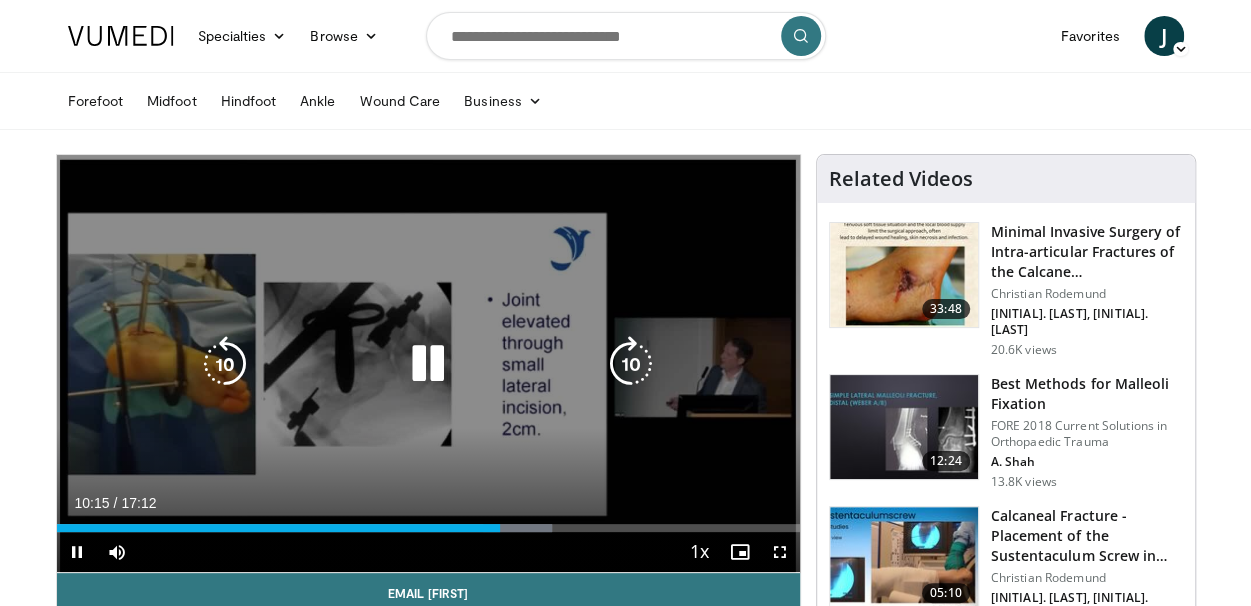 click at bounding box center (428, 364) 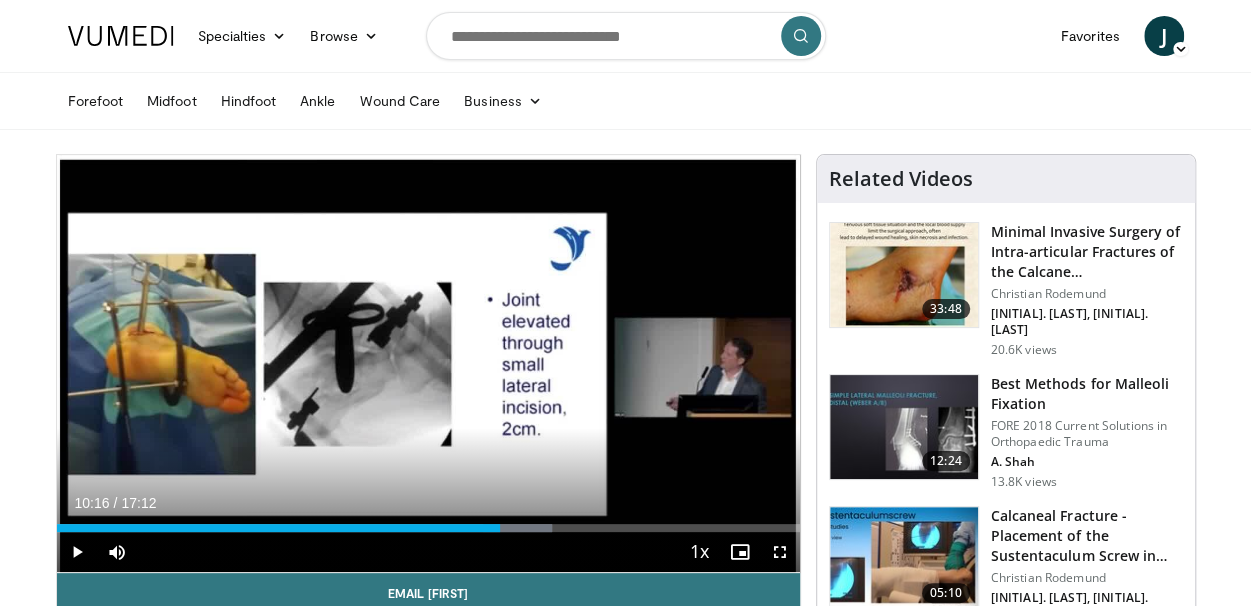 type 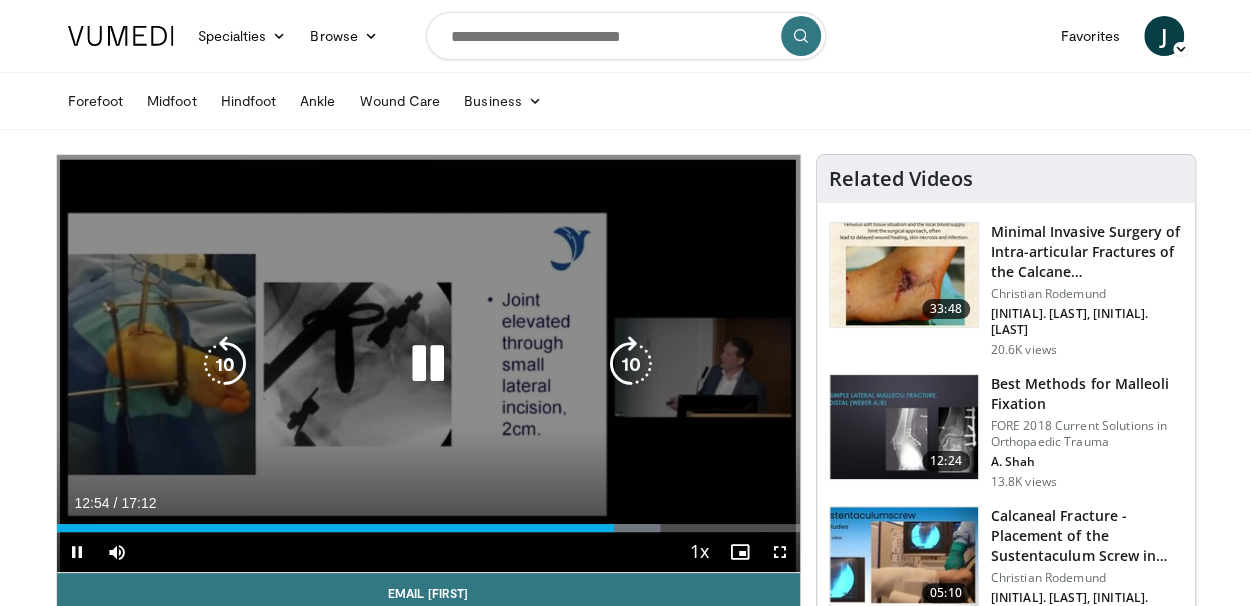 click at bounding box center (428, 364) 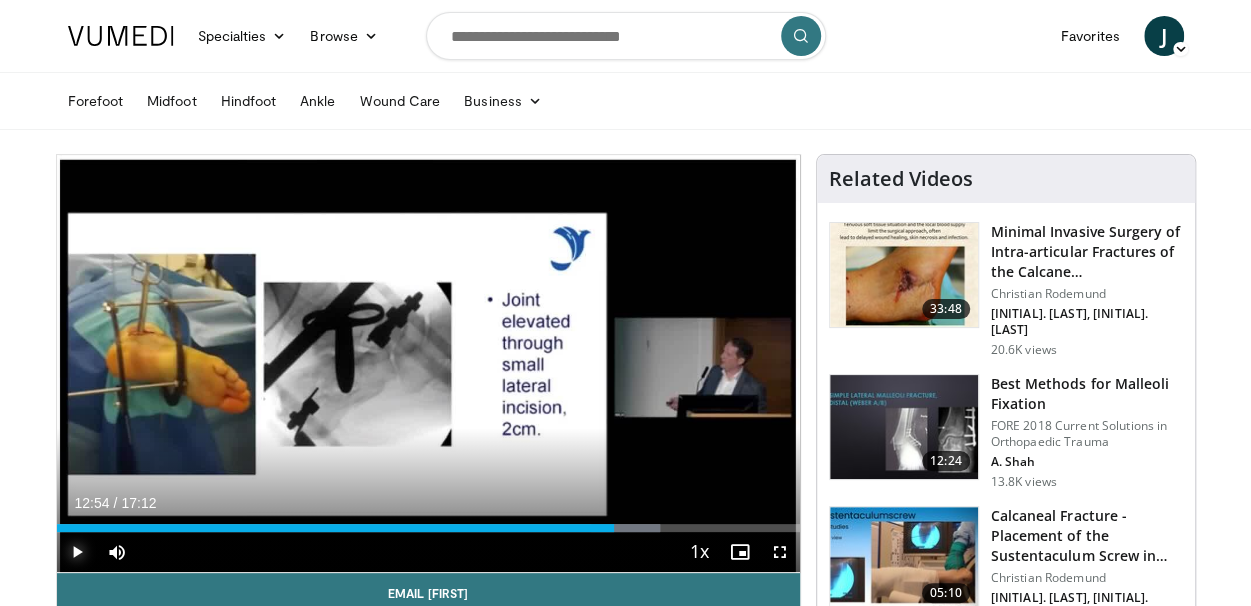 click at bounding box center (77, 552) 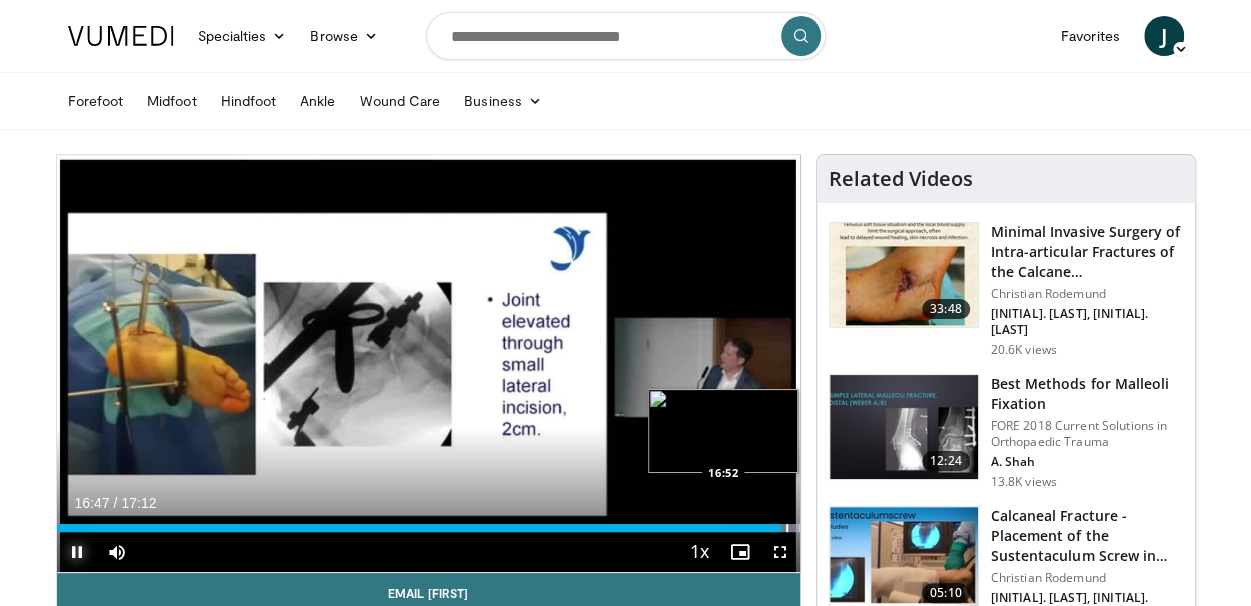 click on "Loaded :  100.00% 16:47 16:52" at bounding box center [428, 522] 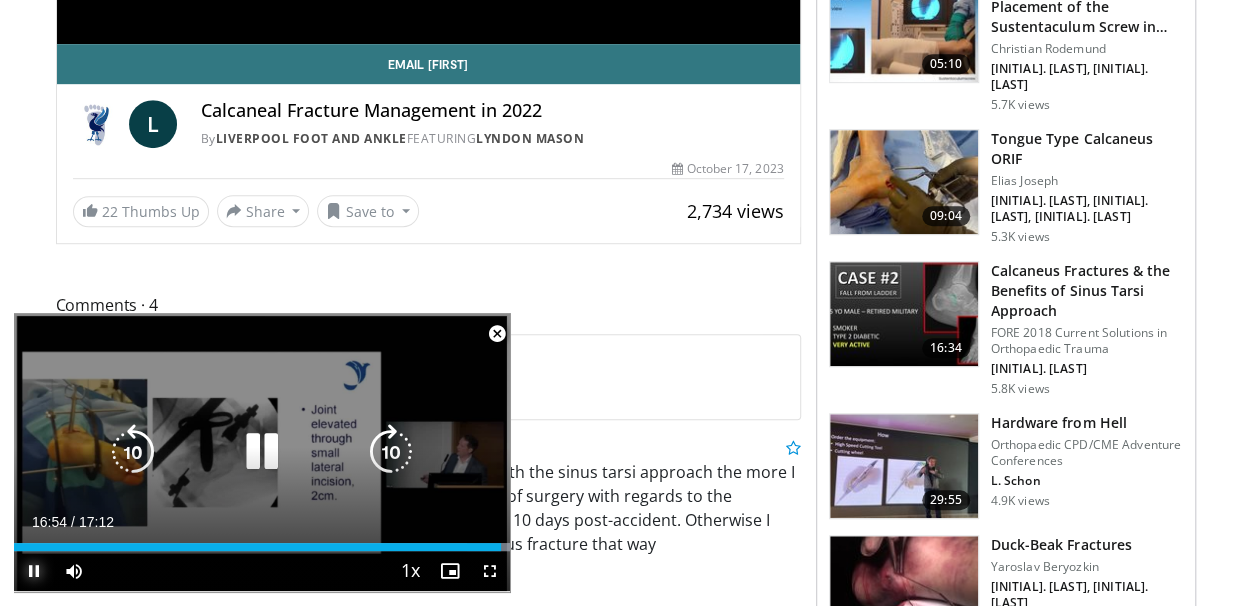 scroll, scrollTop: 532, scrollLeft: 0, axis: vertical 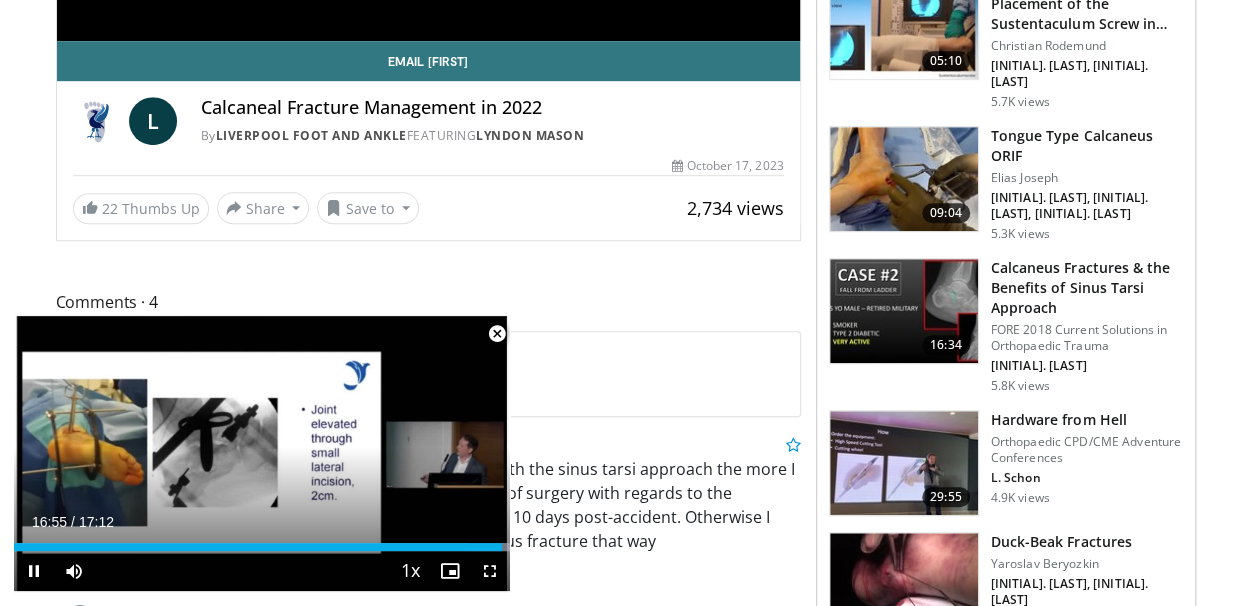 click at bounding box center (497, 334) 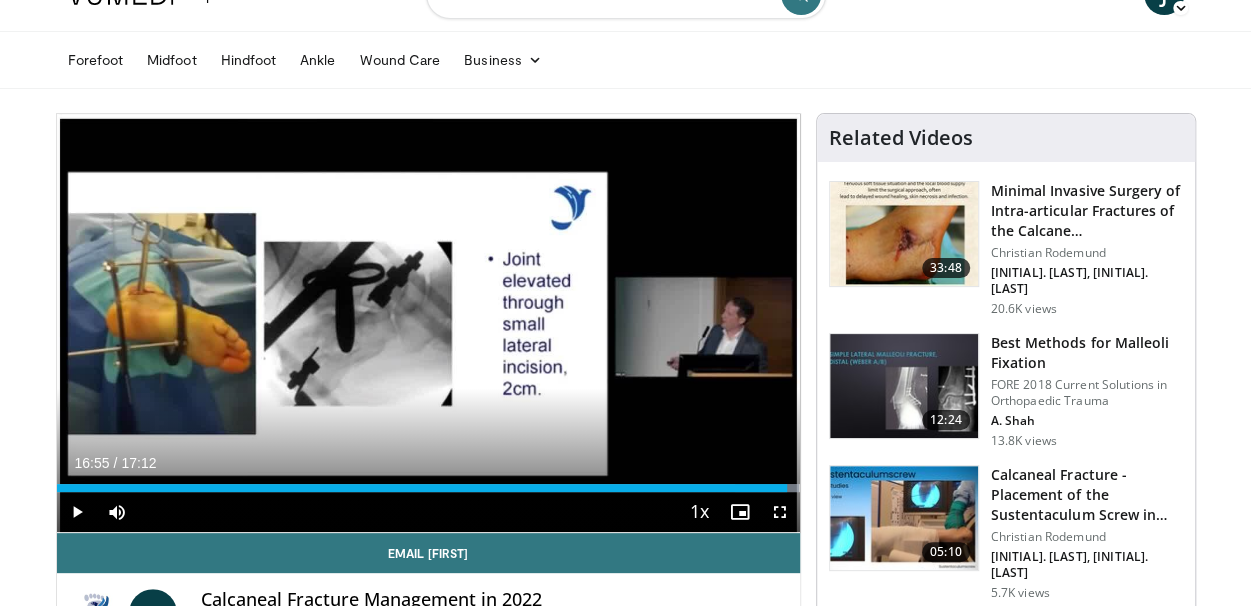 scroll, scrollTop: 42, scrollLeft: 0, axis: vertical 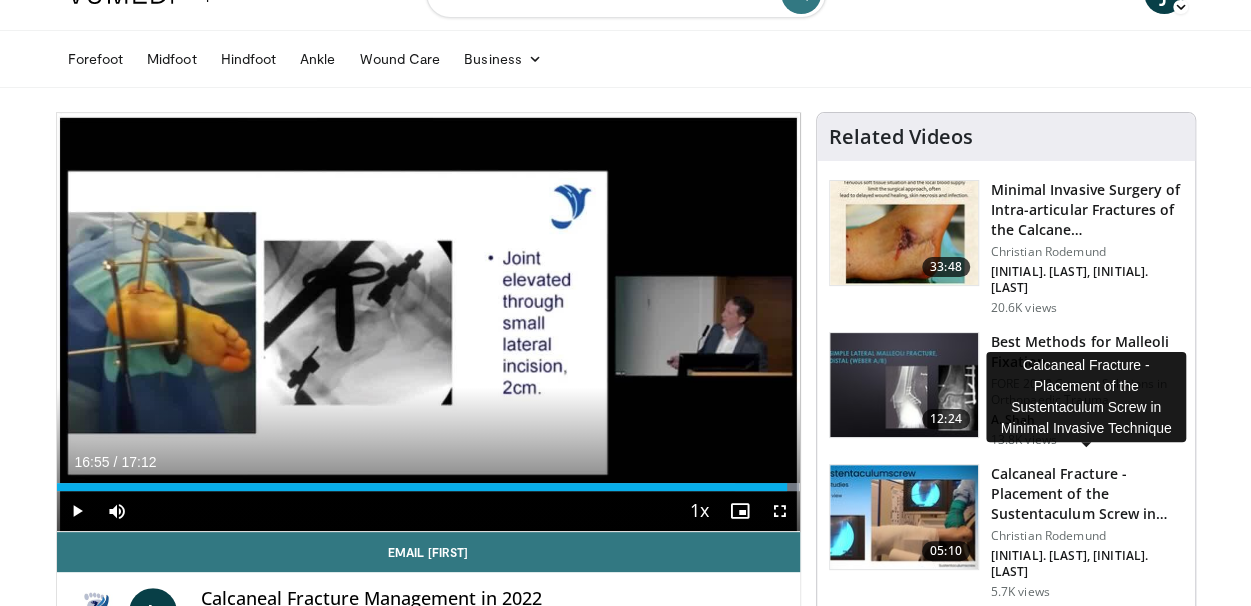 click on "Calcaneal Fracture - Placement of the Sustentaculum Screw in Minimal…" at bounding box center (1087, 494) 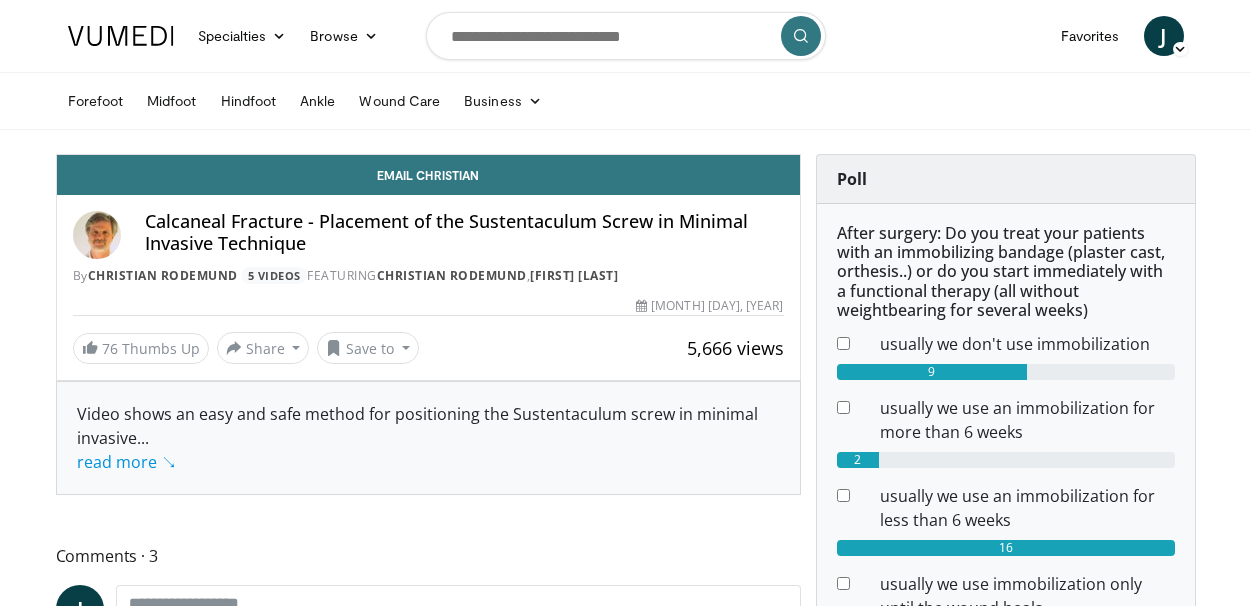 scroll, scrollTop: 0, scrollLeft: 0, axis: both 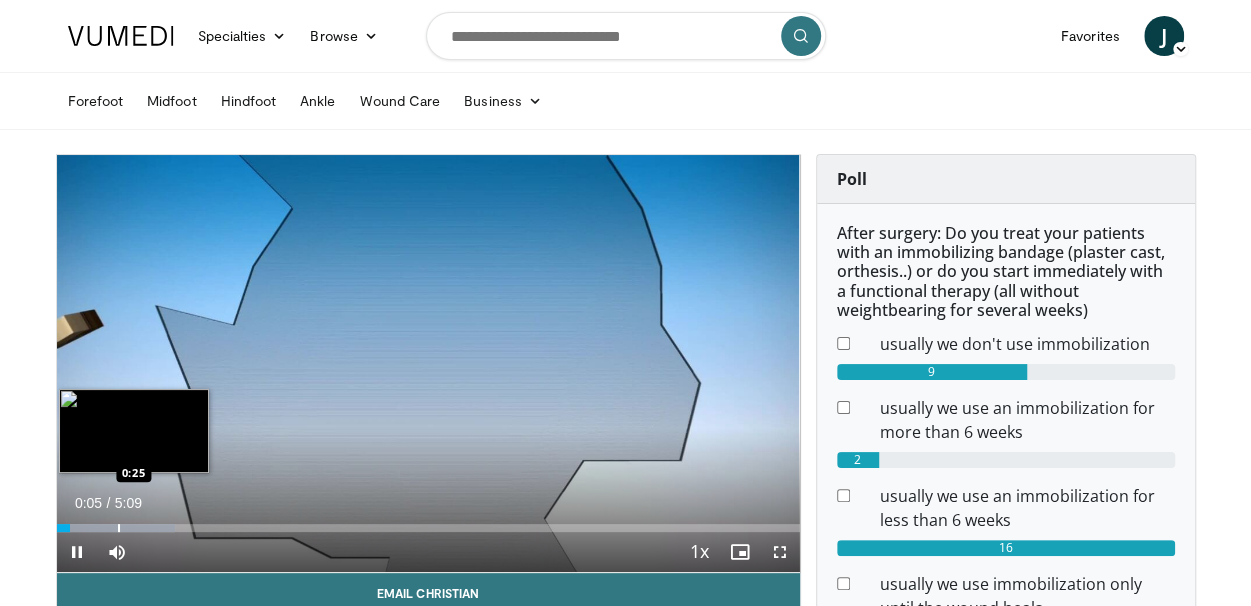 click at bounding box center [119, 528] 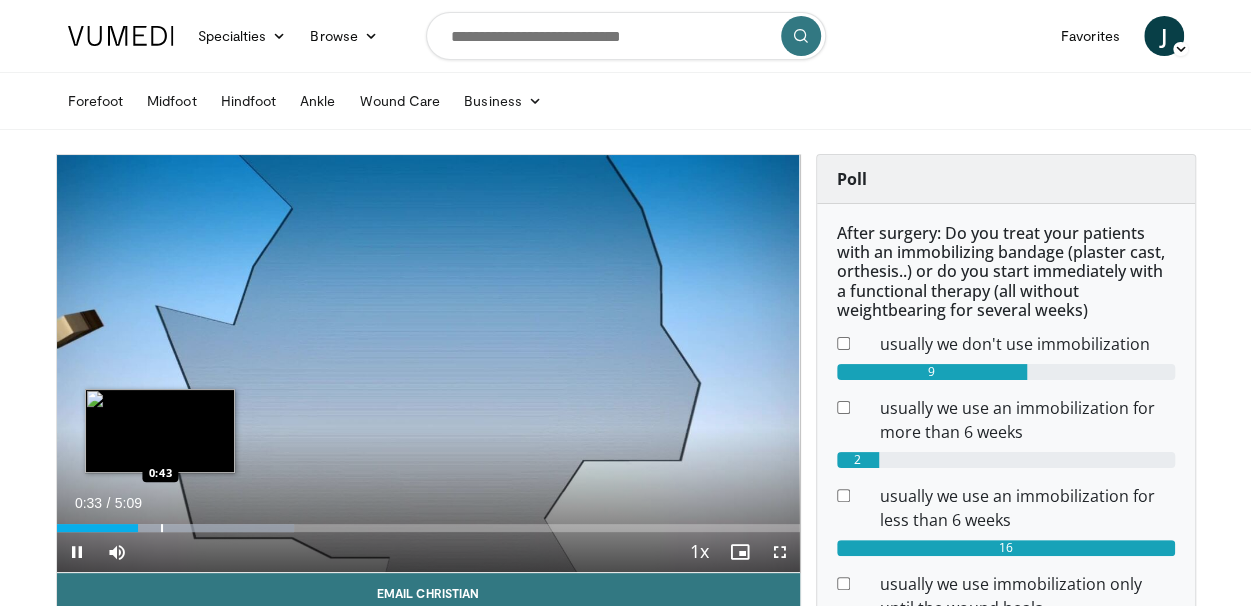 click at bounding box center [177, 528] 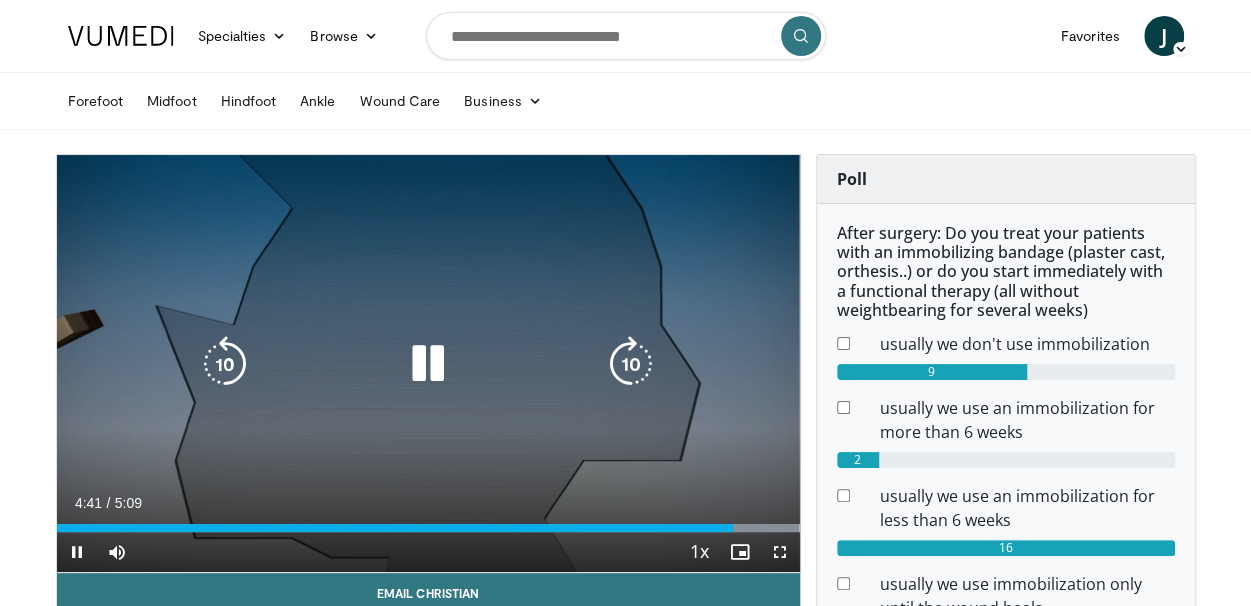 click at bounding box center (428, 364) 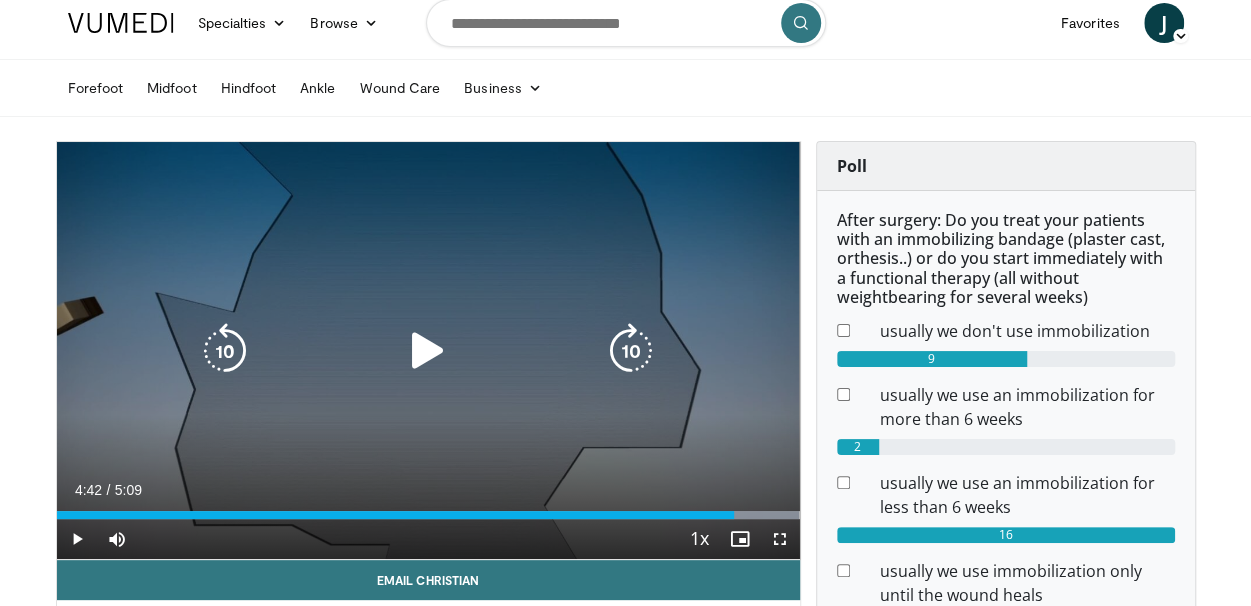 scroll, scrollTop: 0, scrollLeft: 0, axis: both 